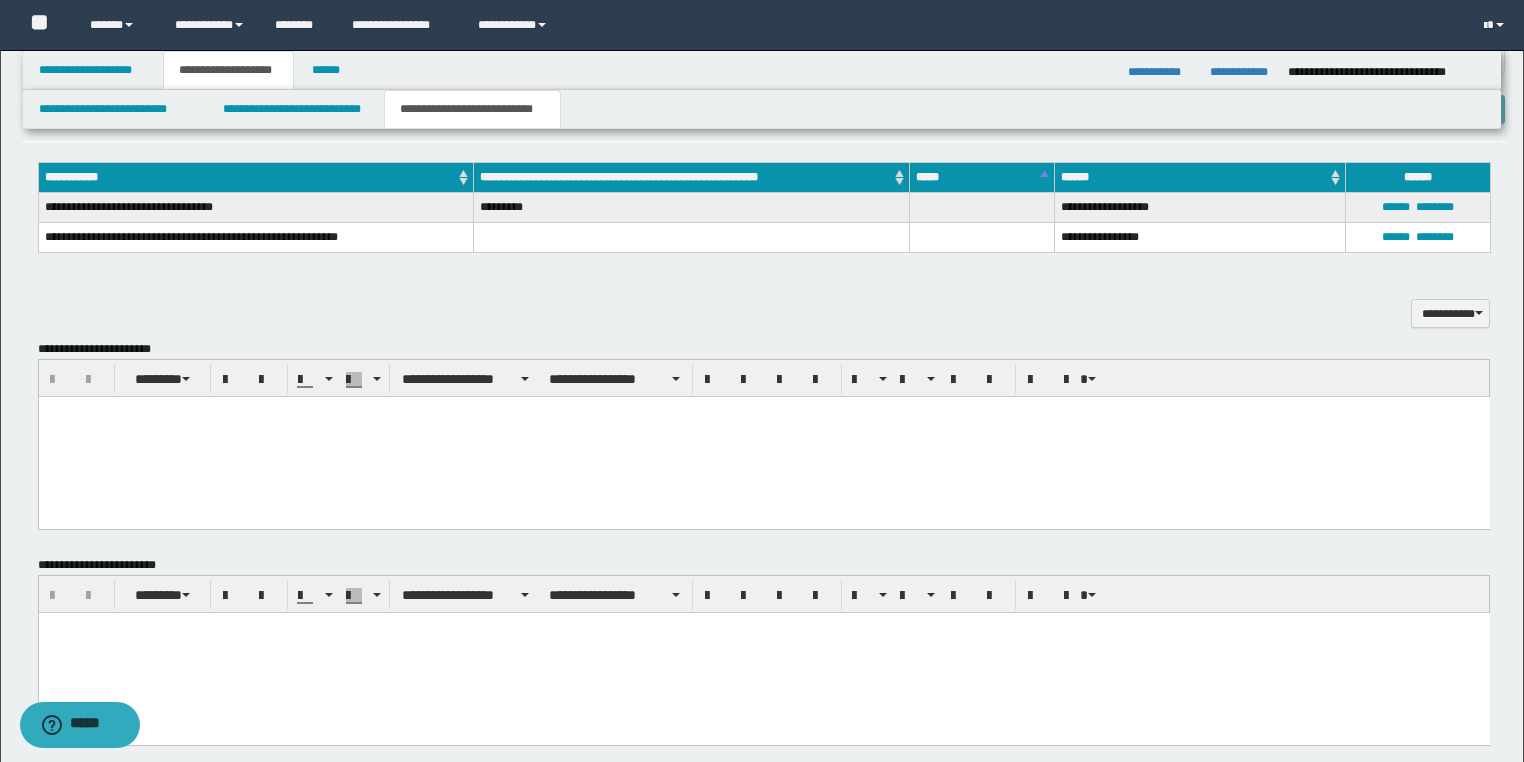scroll, scrollTop: 0, scrollLeft: 0, axis: both 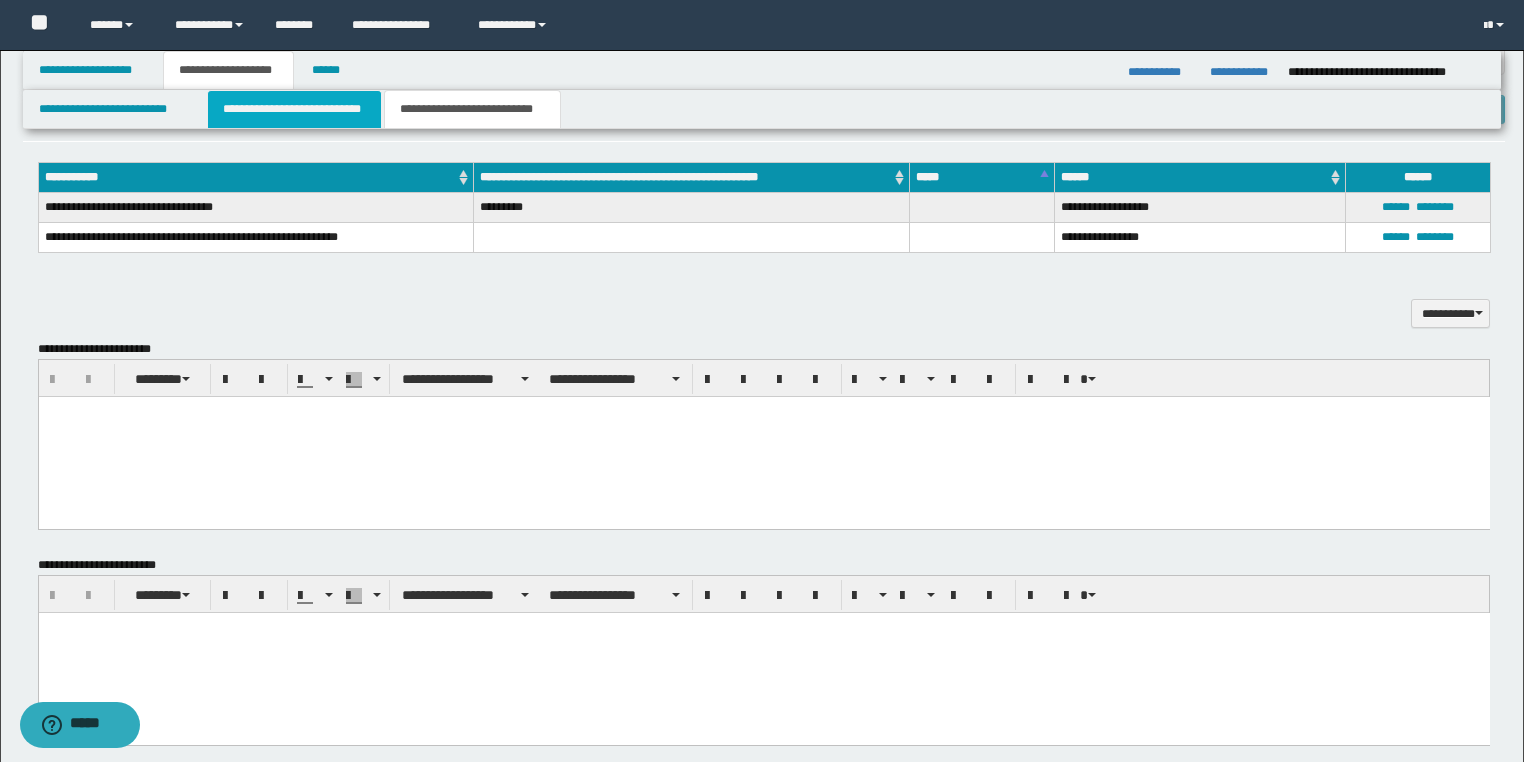 click on "**********" at bounding box center (294, 109) 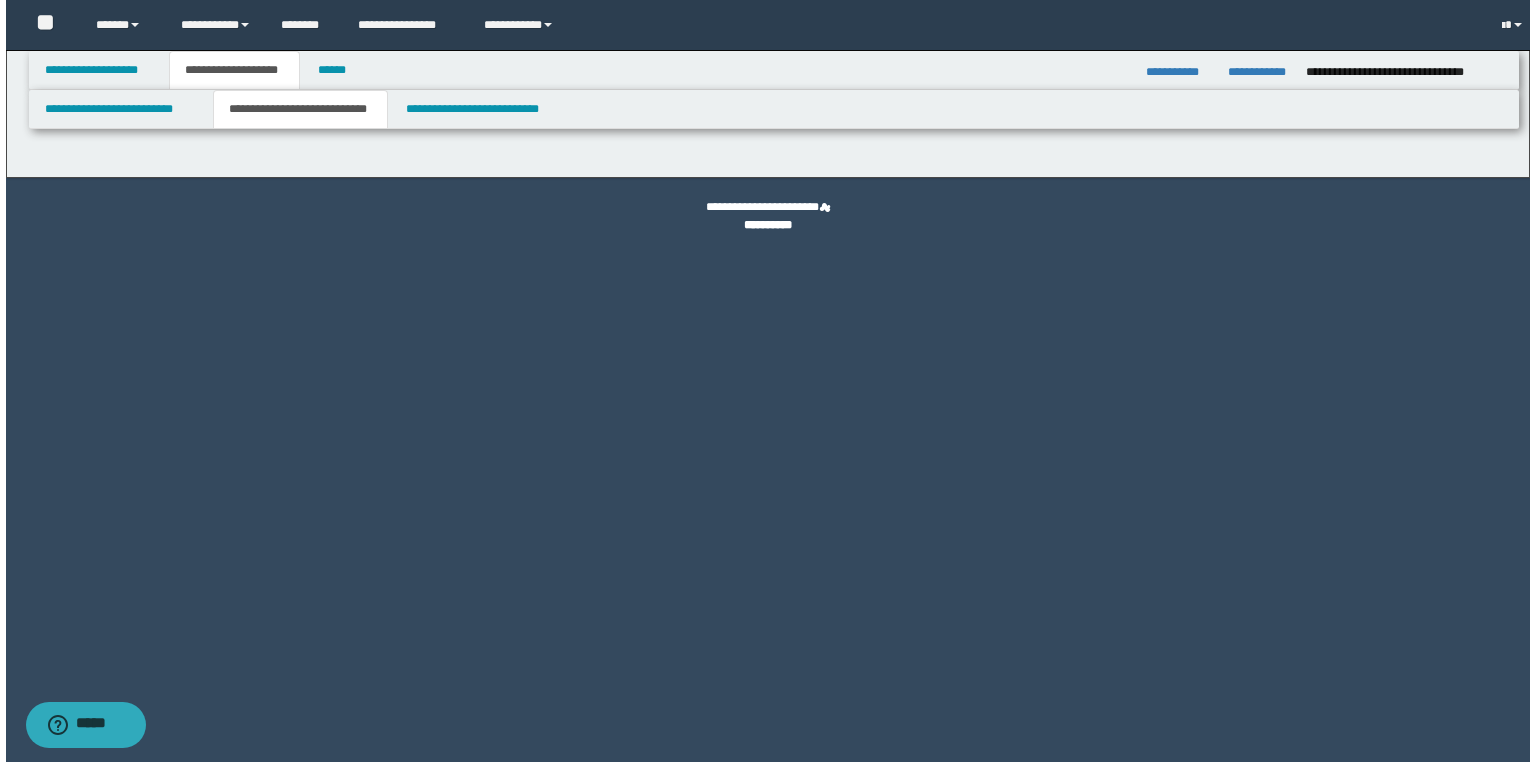 scroll, scrollTop: 0, scrollLeft: 0, axis: both 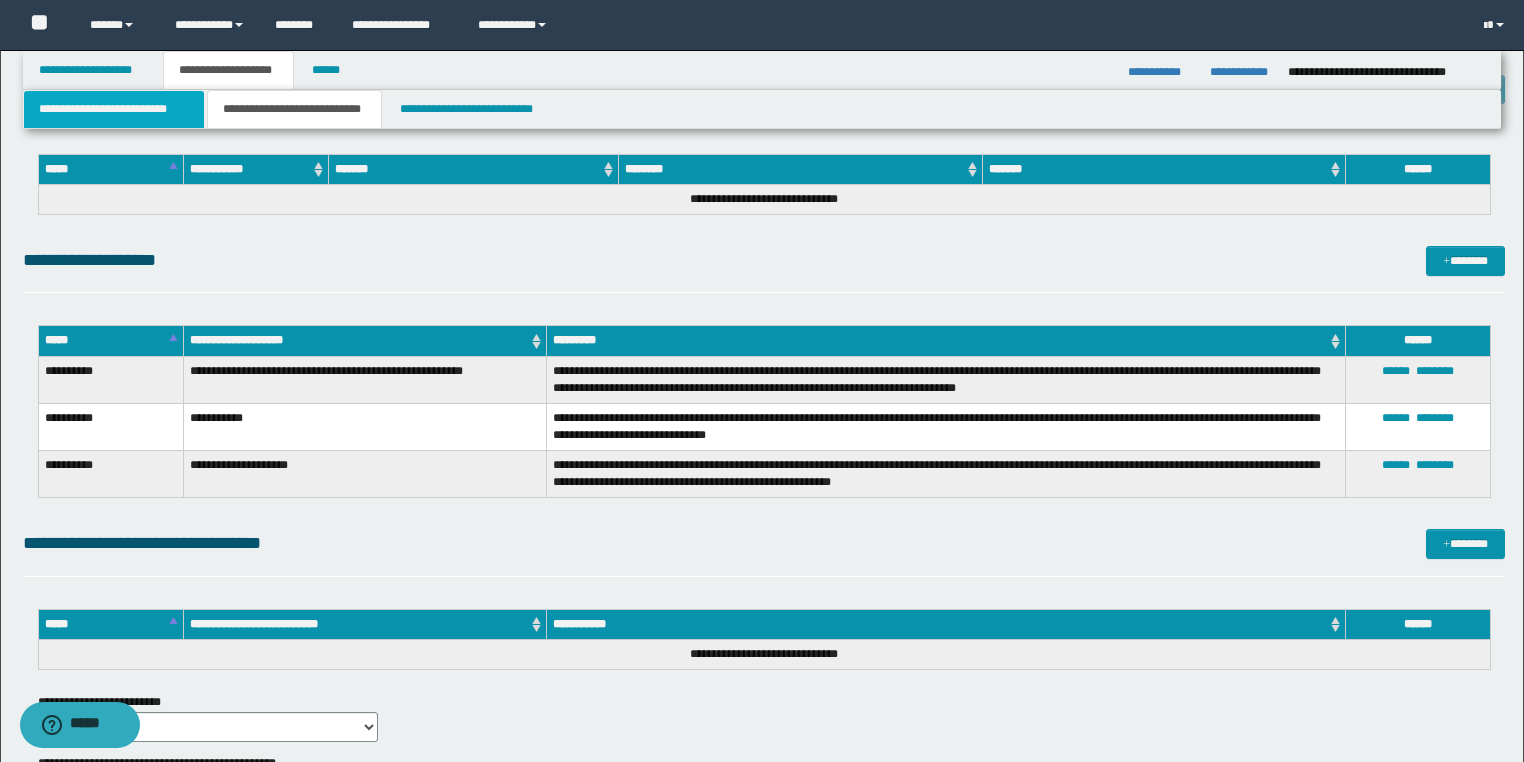click on "**********" at bounding box center (114, 109) 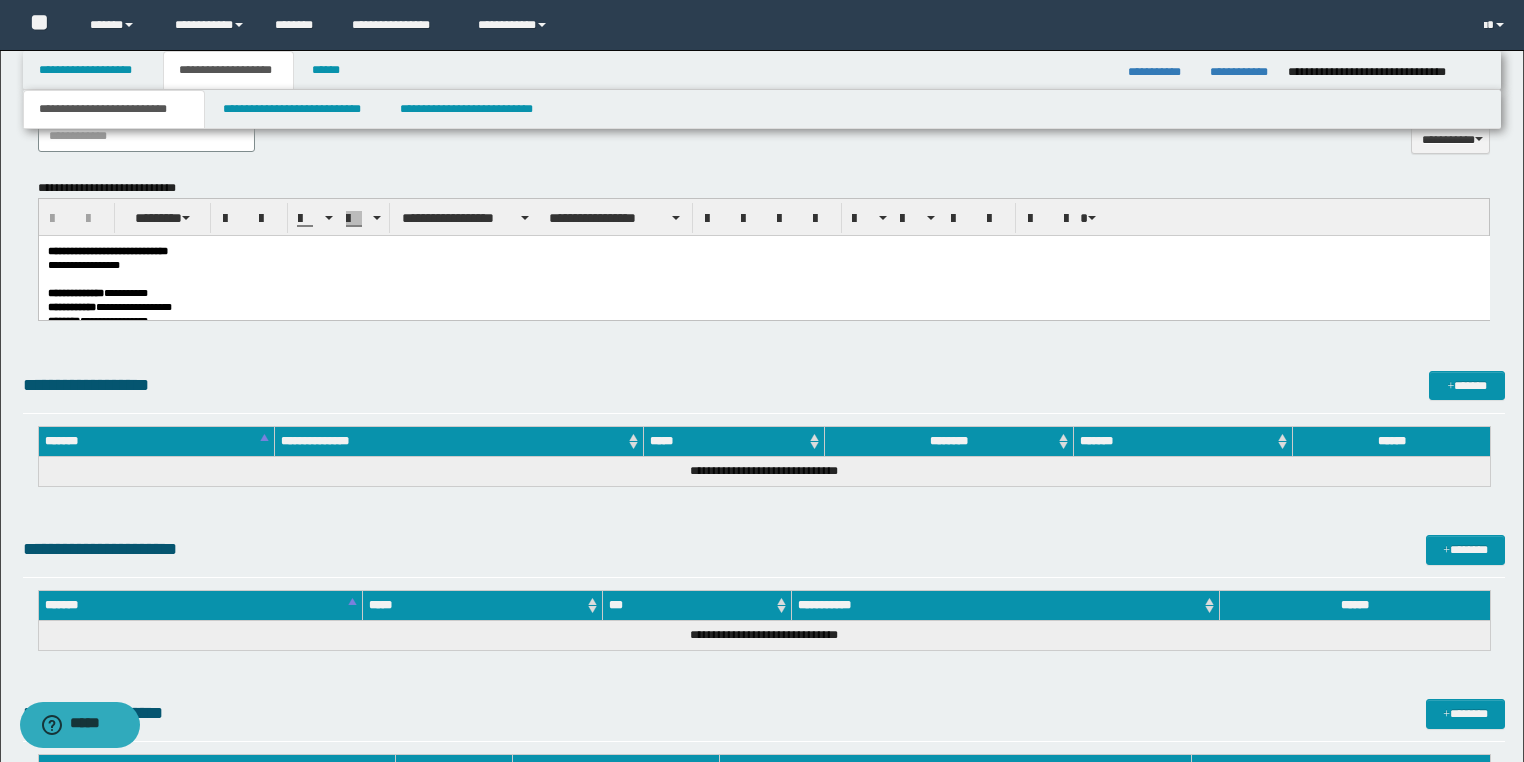 scroll, scrollTop: 907, scrollLeft: 0, axis: vertical 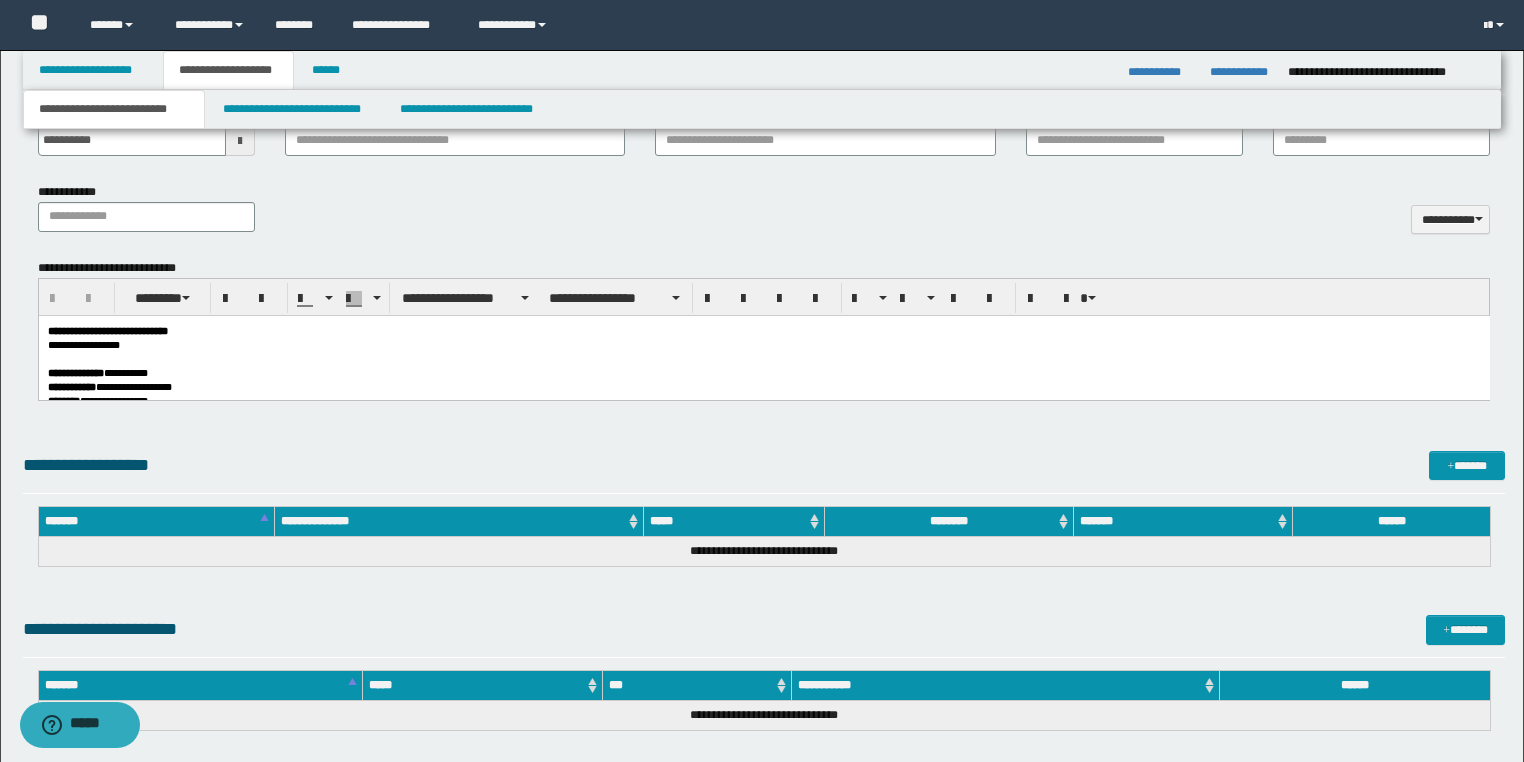 click on "**********" at bounding box center (763, 372) 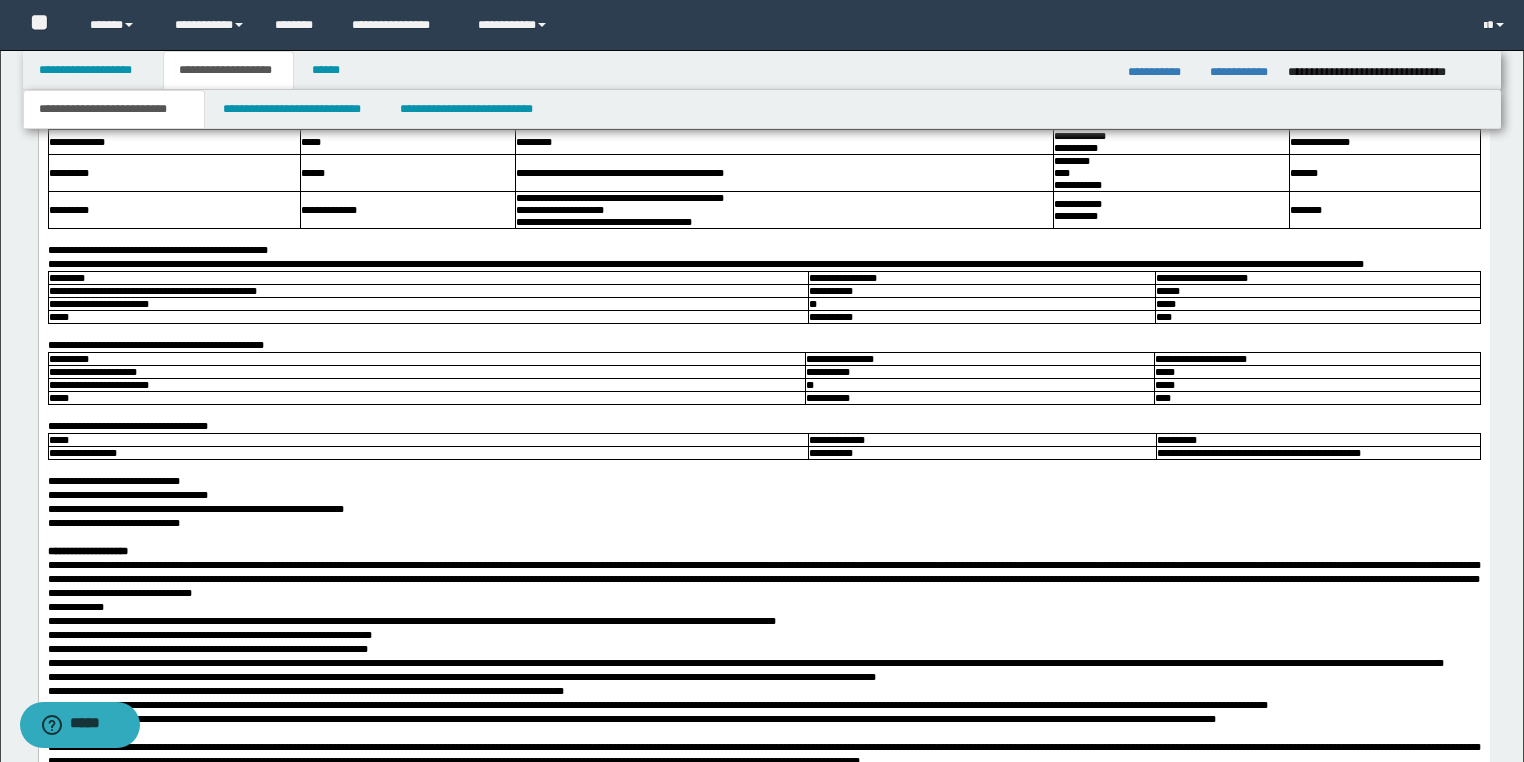 scroll, scrollTop: 1707, scrollLeft: 0, axis: vertical 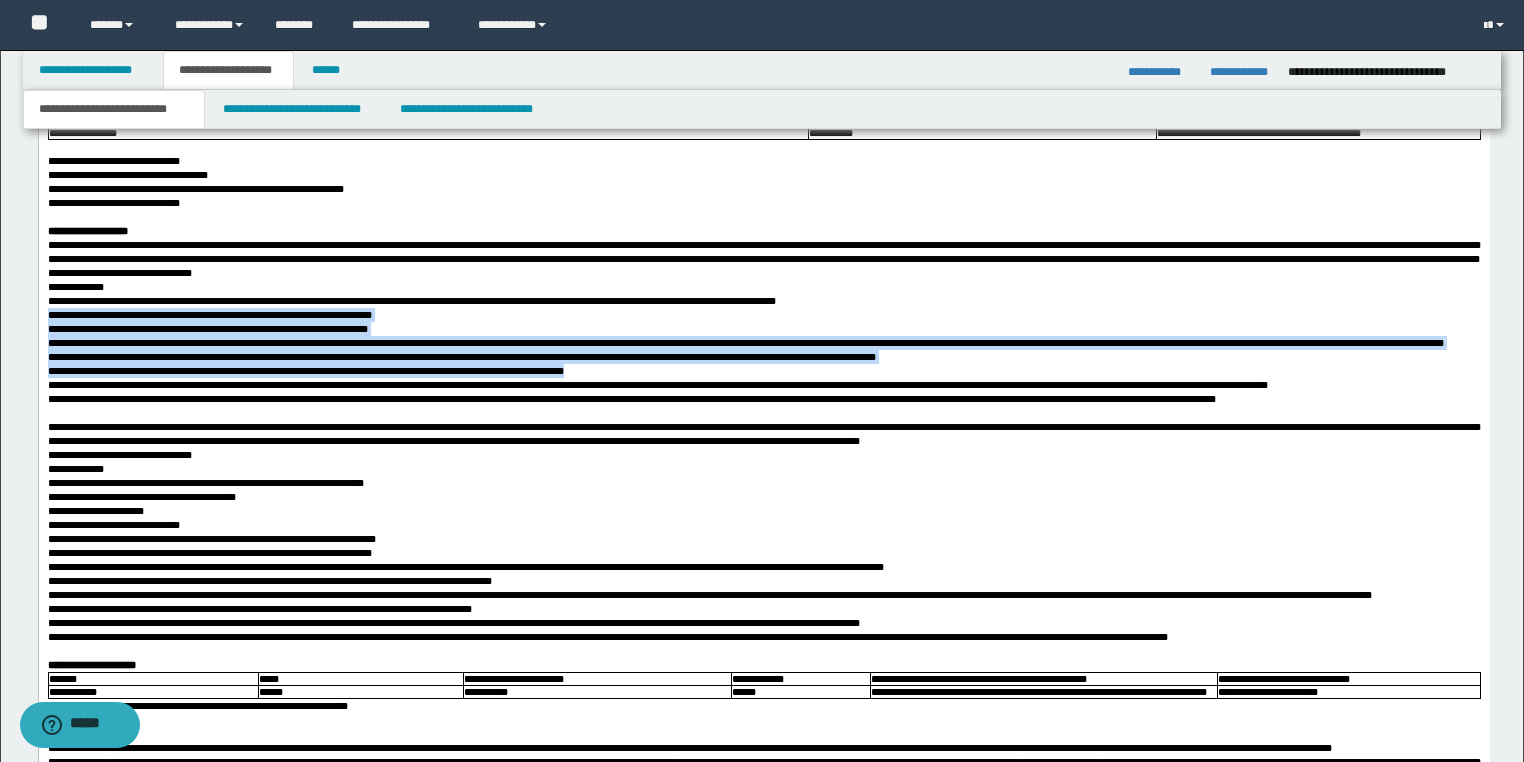 drag, startPoint x: 47, startPoint y: 446, endPoint x: 658, endPoint y: 521, distance: 615.5859 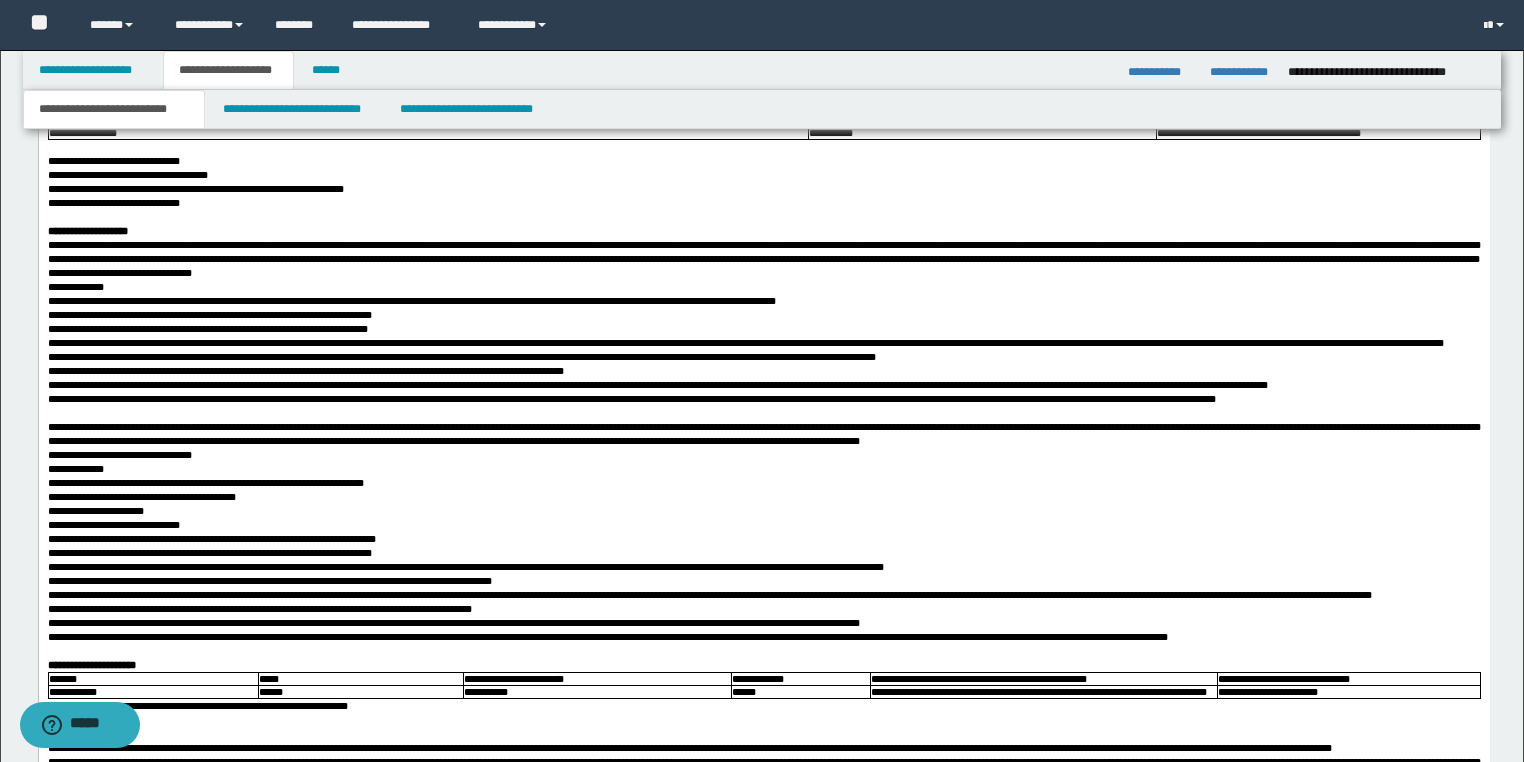 click on "**********" at bounding box center (119, 273) 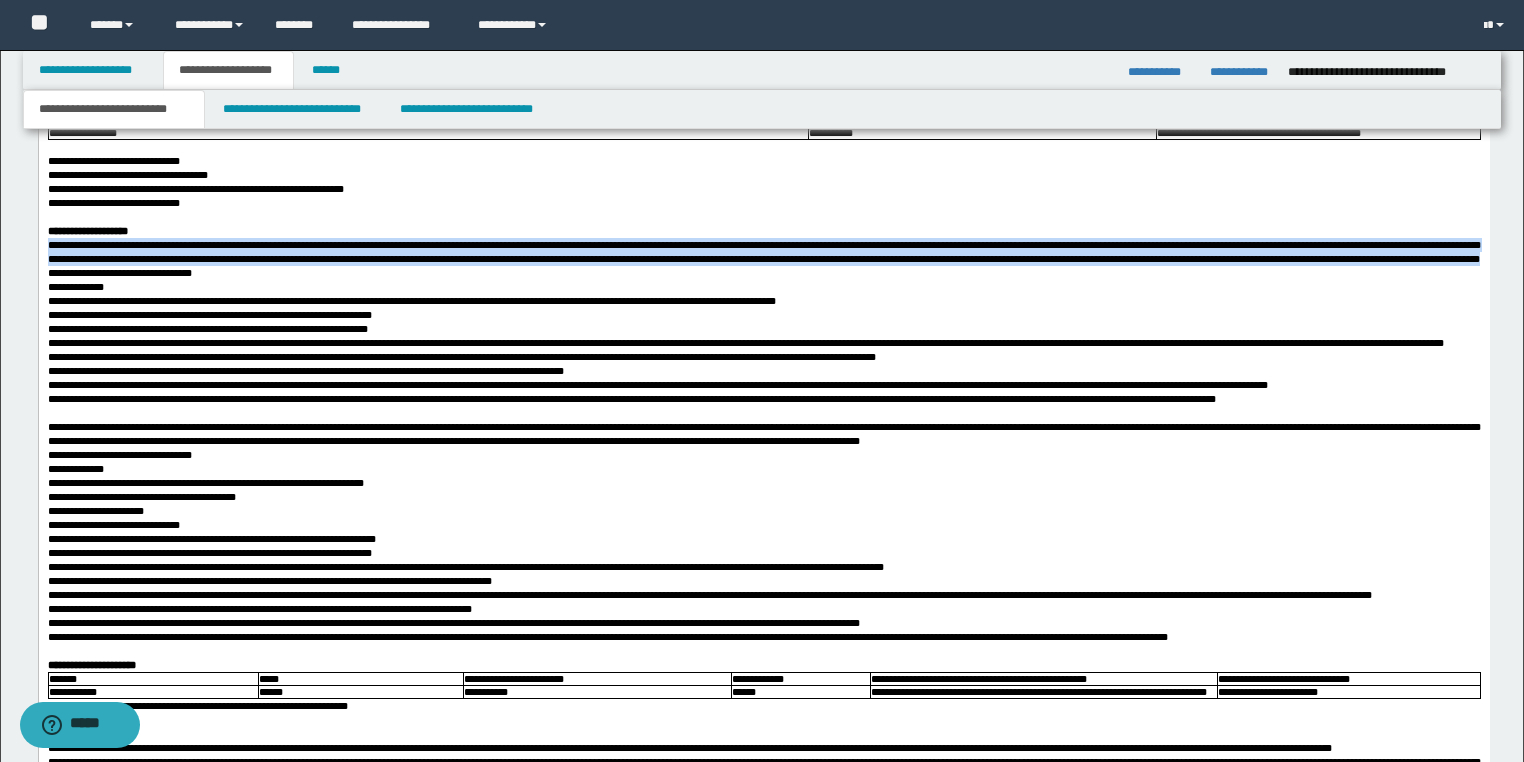 drag, startPoint x: 47, startPoint y: 350, endPoint x: 447, endPoint y: 363, distance: 400.21118 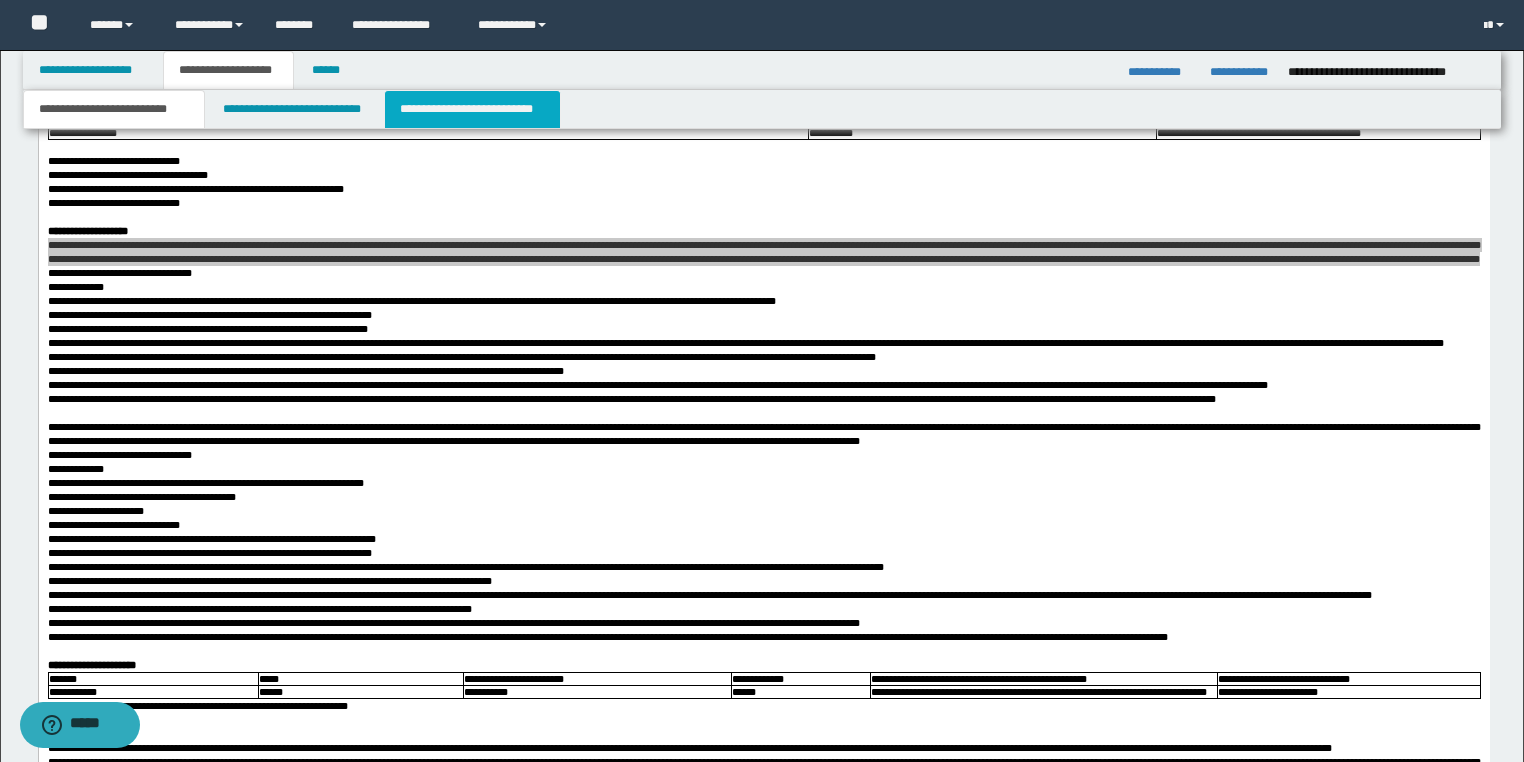 click on "**********" at bounding box center [472, 109] 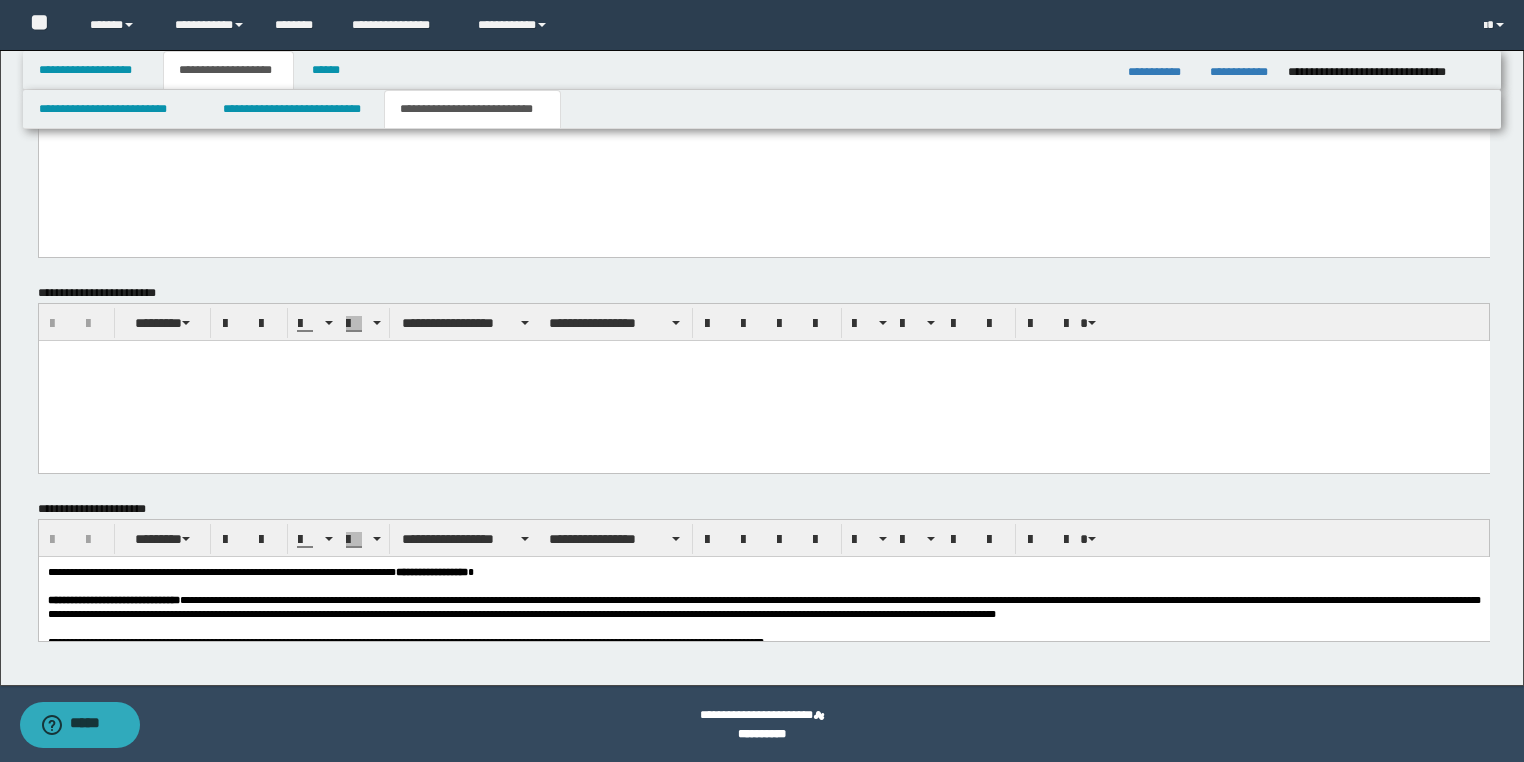 scroll, scrollTop: 1552, scrollLeft: 0, axis: vertical 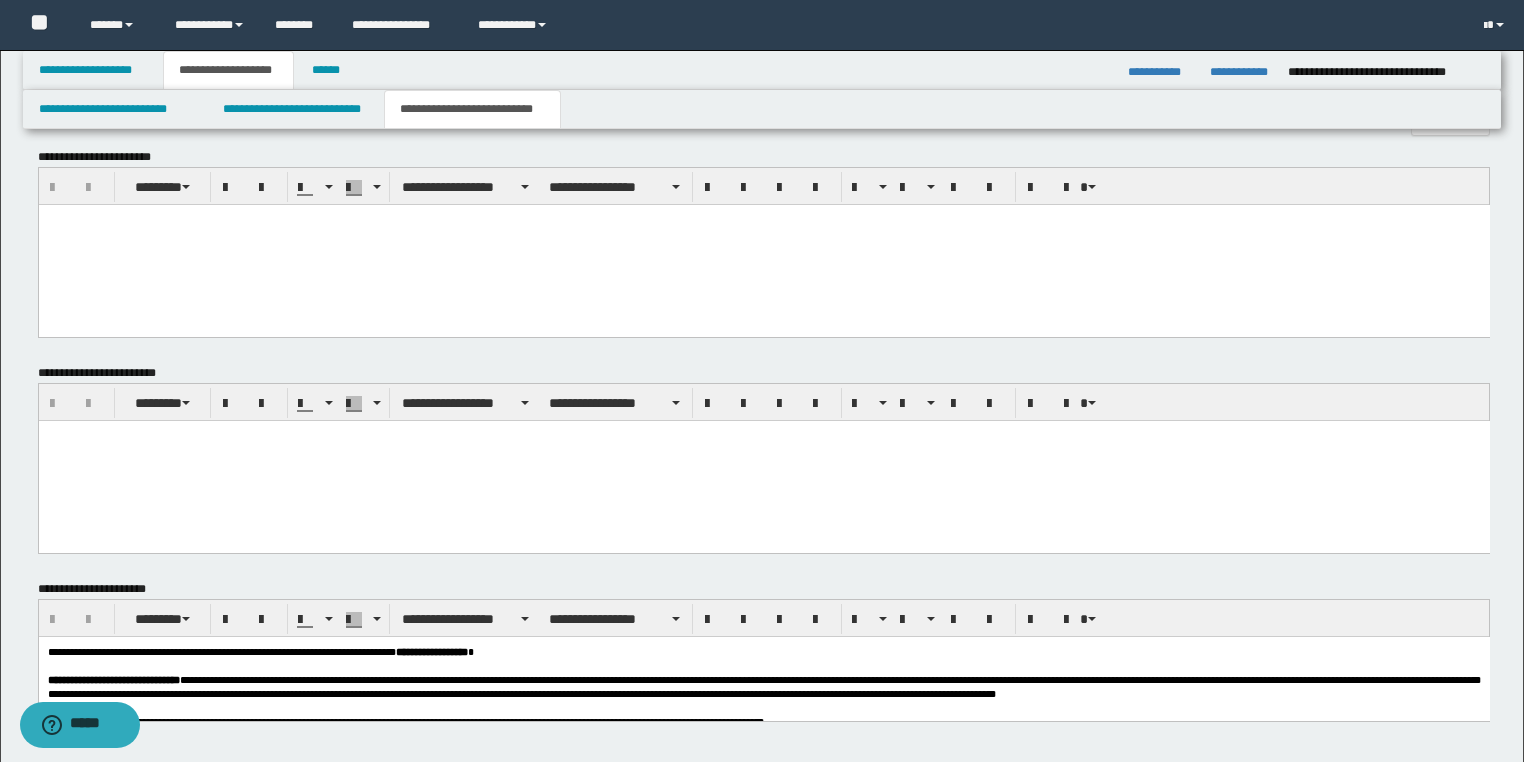 click at bounding box center [763, 245] 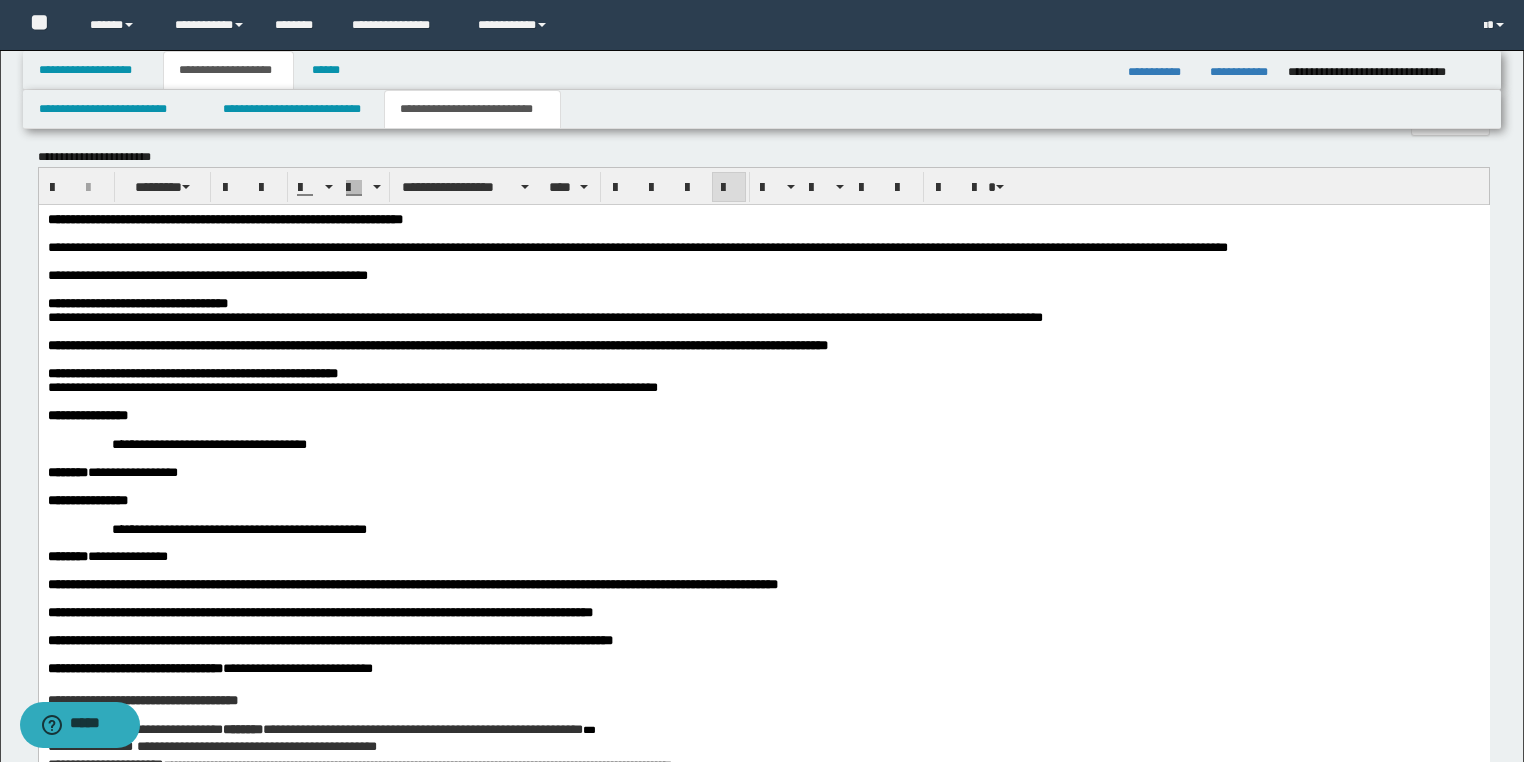 click on "**********" at bounding box center [207, 275] 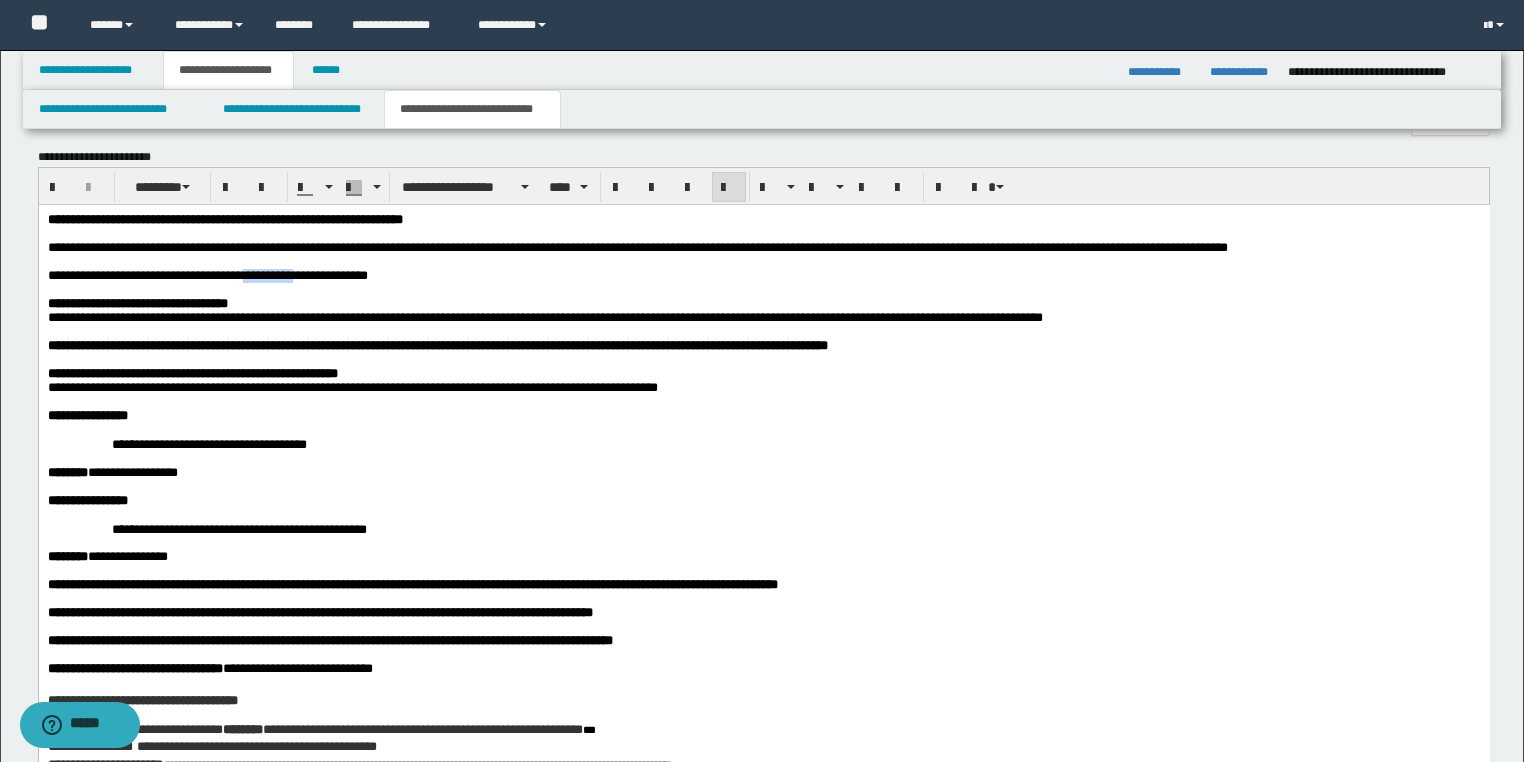 click on "**********" at bounding box center (207, 275) 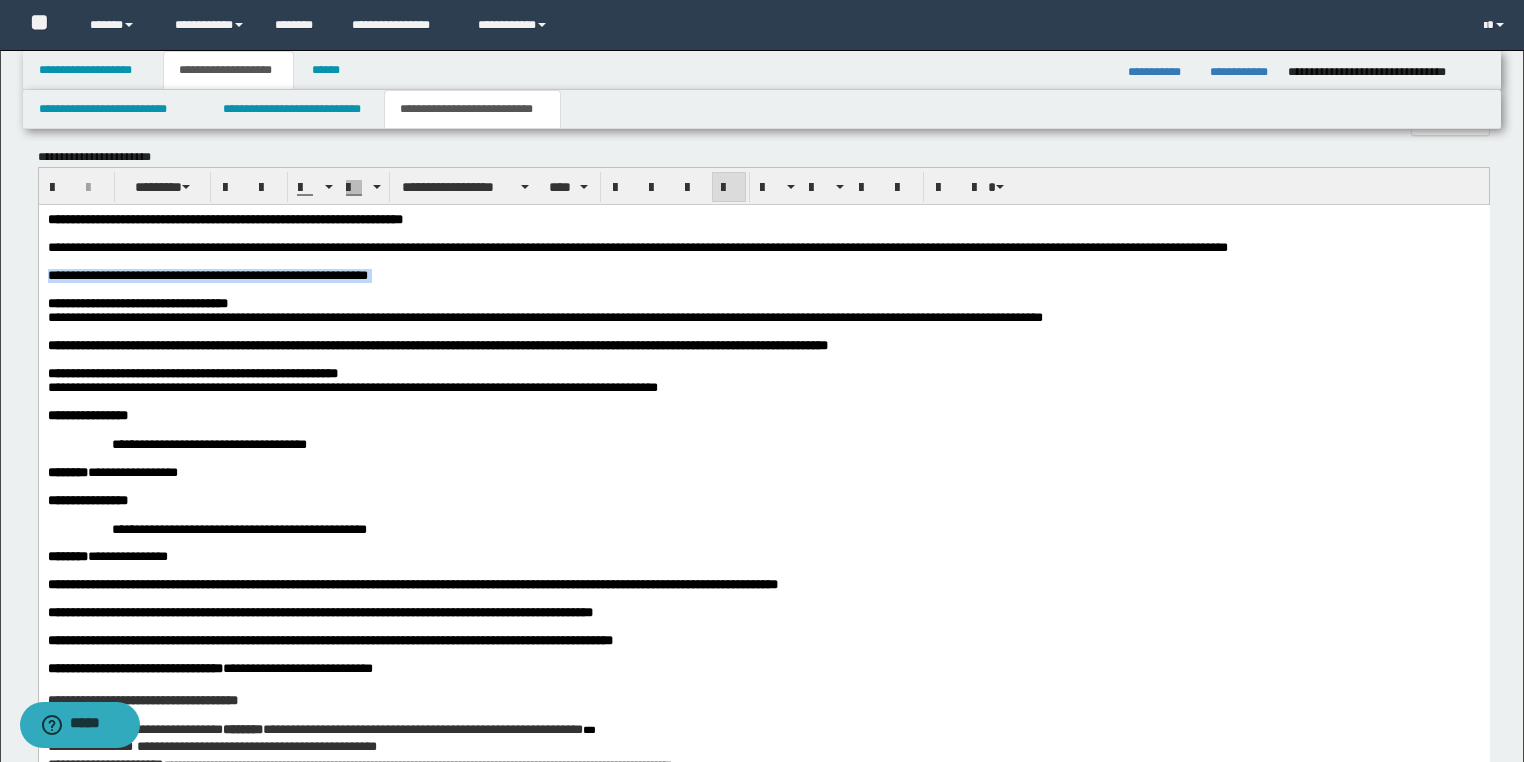 click on "**********" at bounding box center [207, 275] 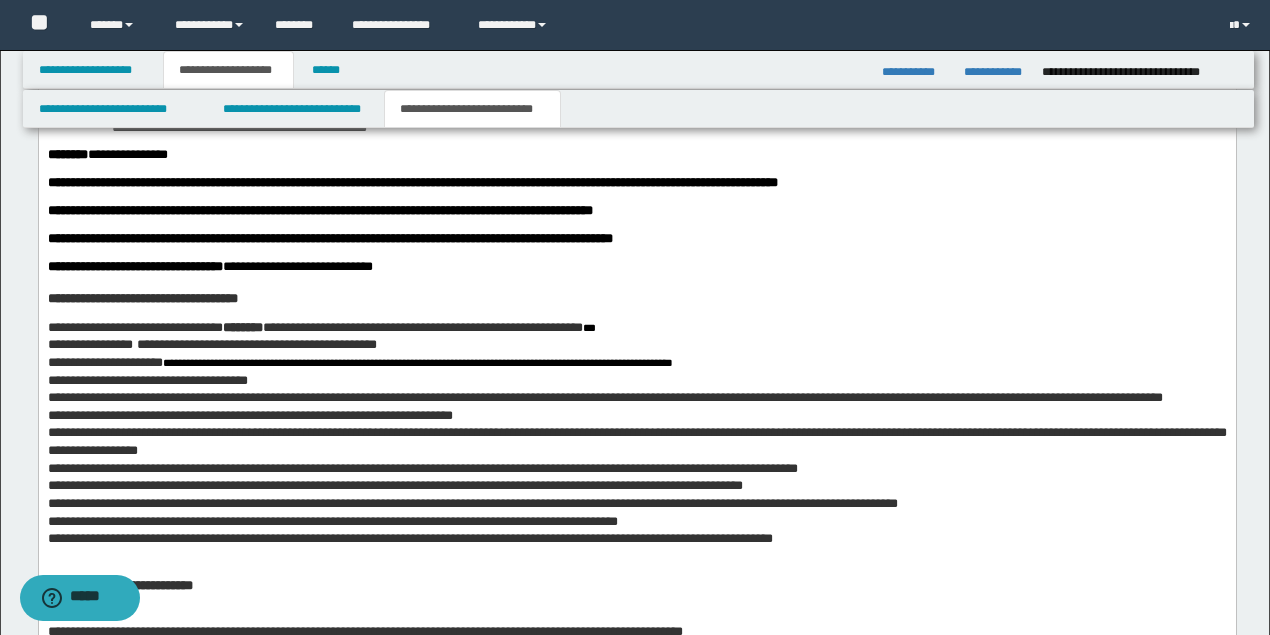 scroll, scrollTop: 2019, scrollLeft: 0, axis: vertical 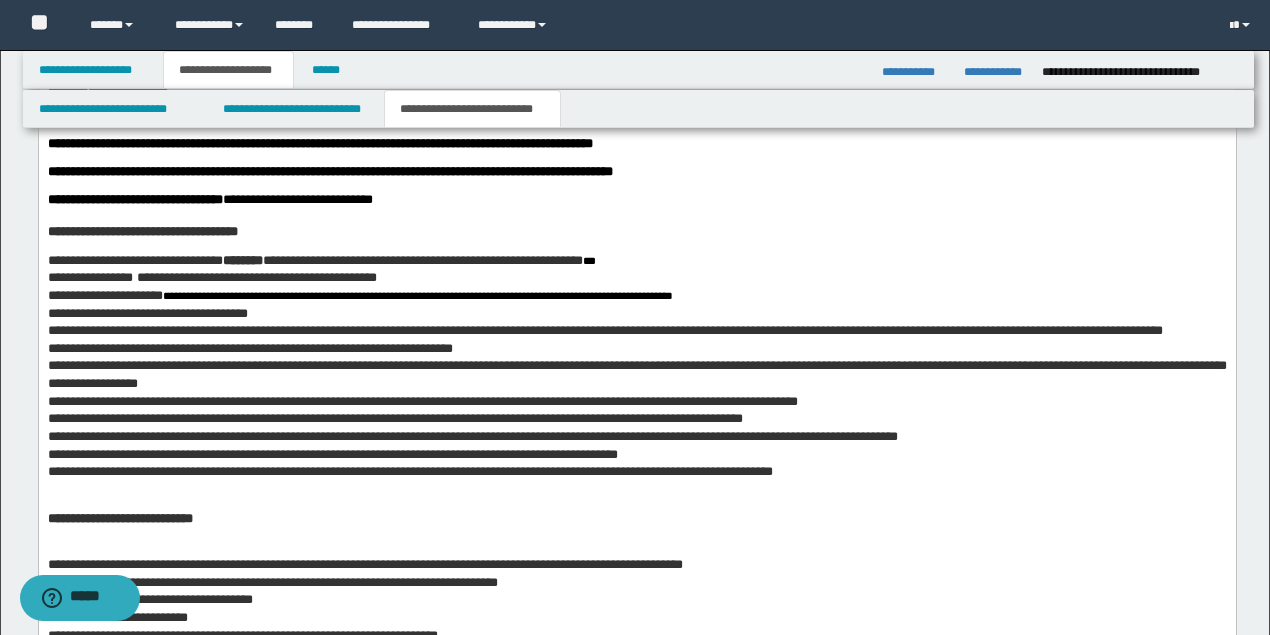 click on "**********" at bounding box center [636, 200] 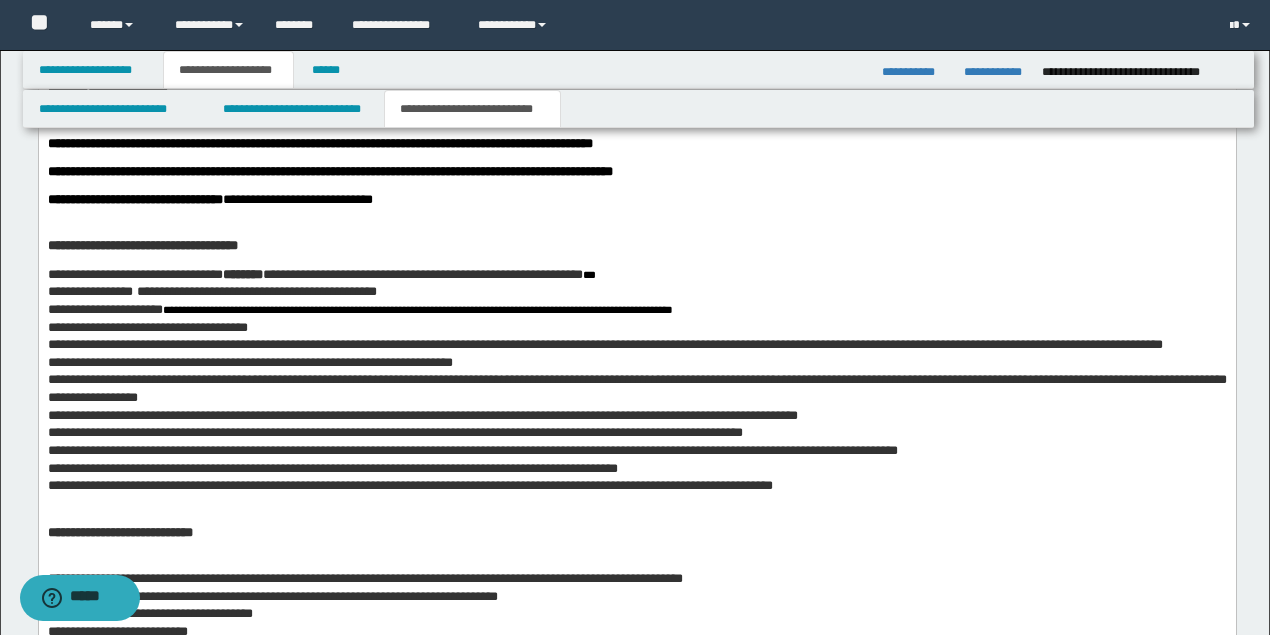 scroll, scrollTop: 2219, scrollLeft: 0, axis: vertical 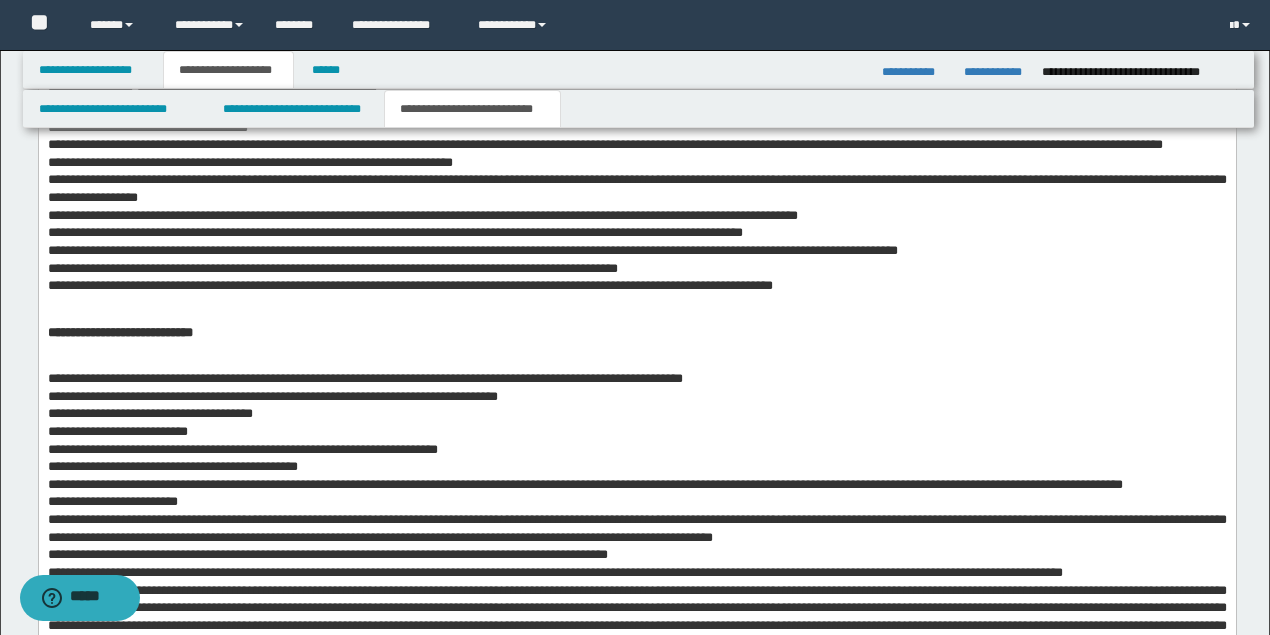 click at bounding box center [636, 360] 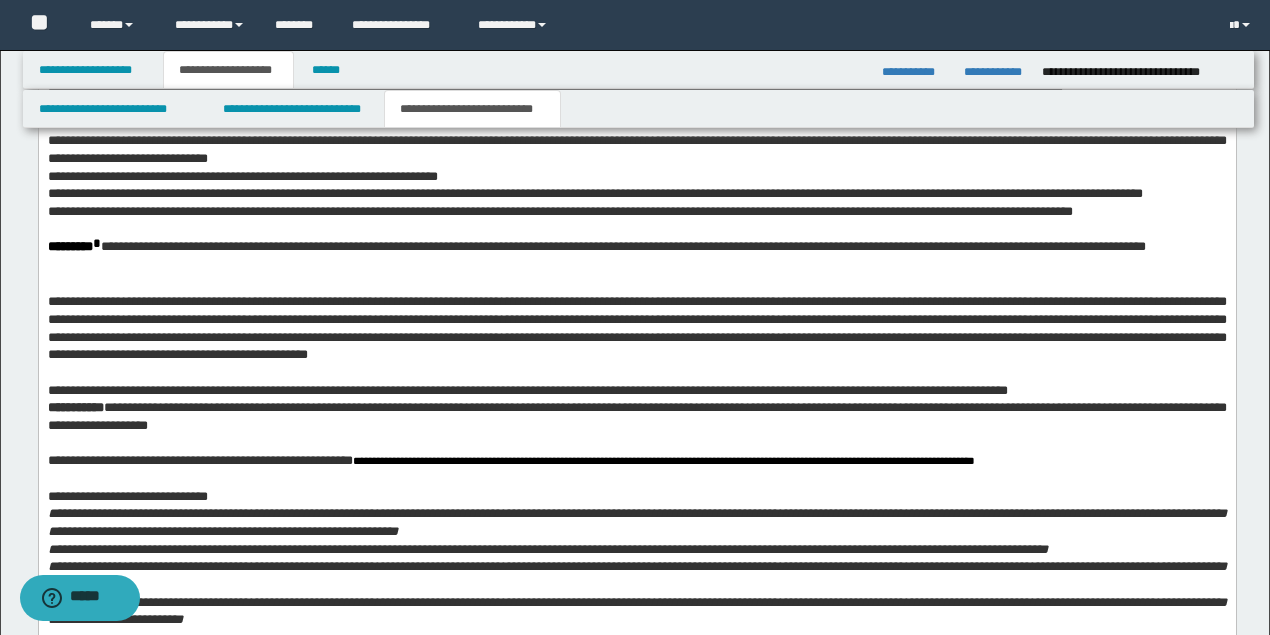 scroll, scrollTop: 2819, scrollLeft: 0, axis: vertical 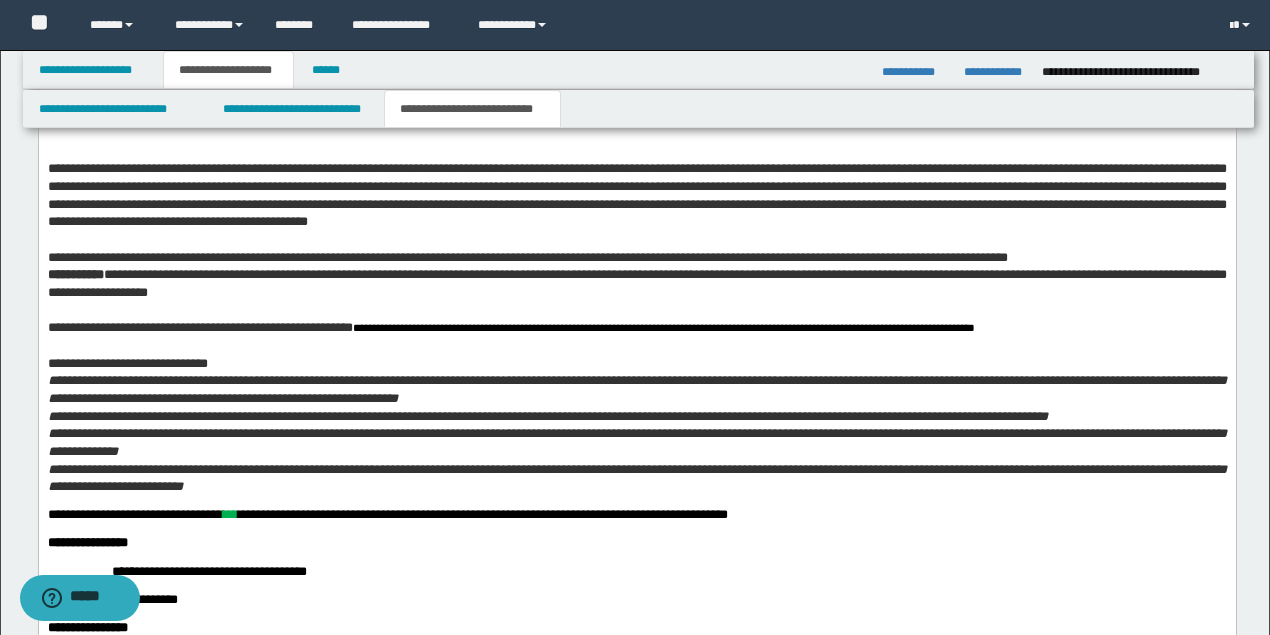 click on "**********" at bounding box center [636, 256] 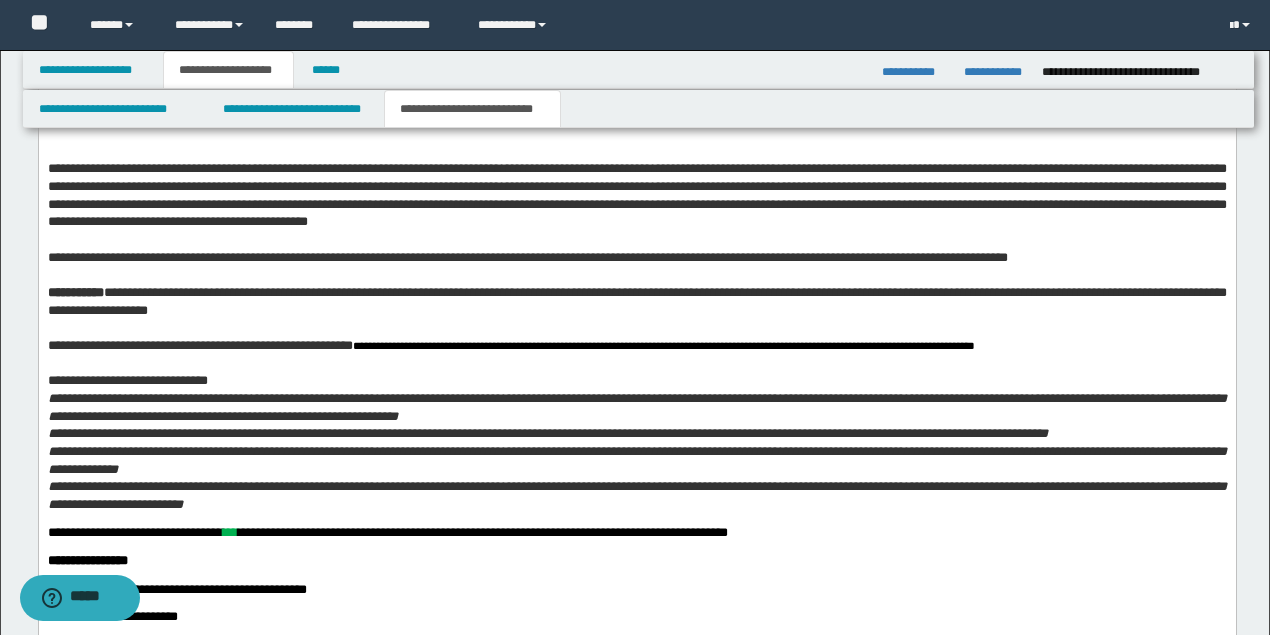 scroll, scrollTop: 2952, scrollLeft: 0, axis: vertical 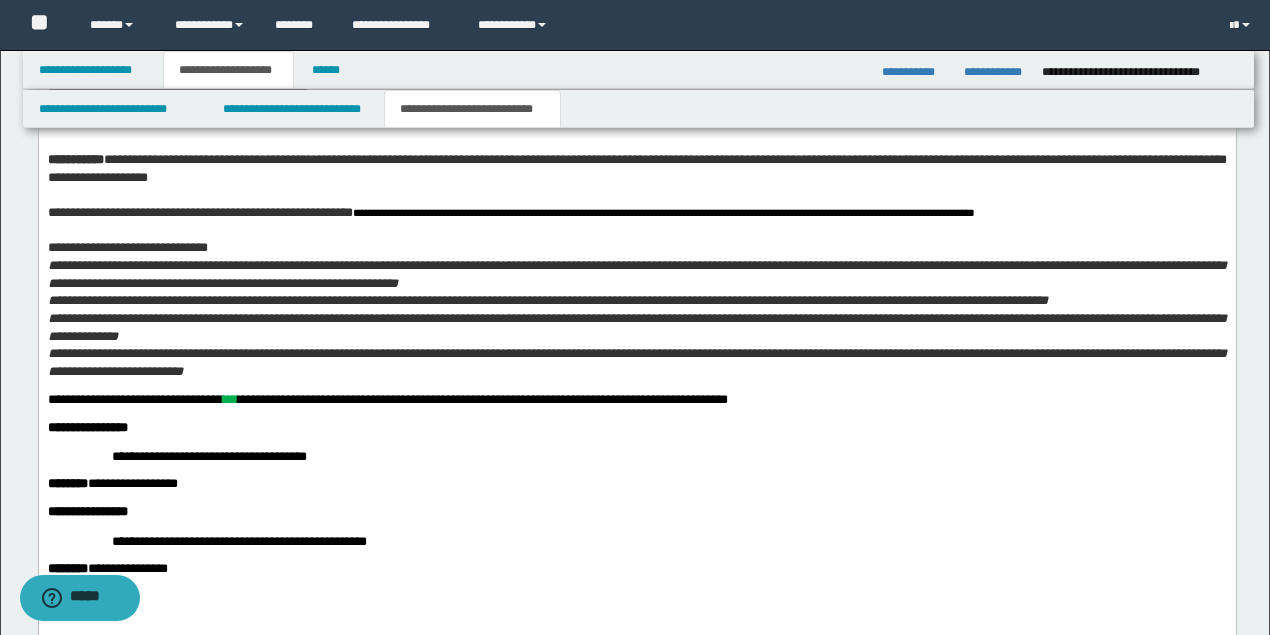 drag, startPoint x: 374, startPoint y: 294, endPoint x: 374, endPoint y: 275, distance: 19 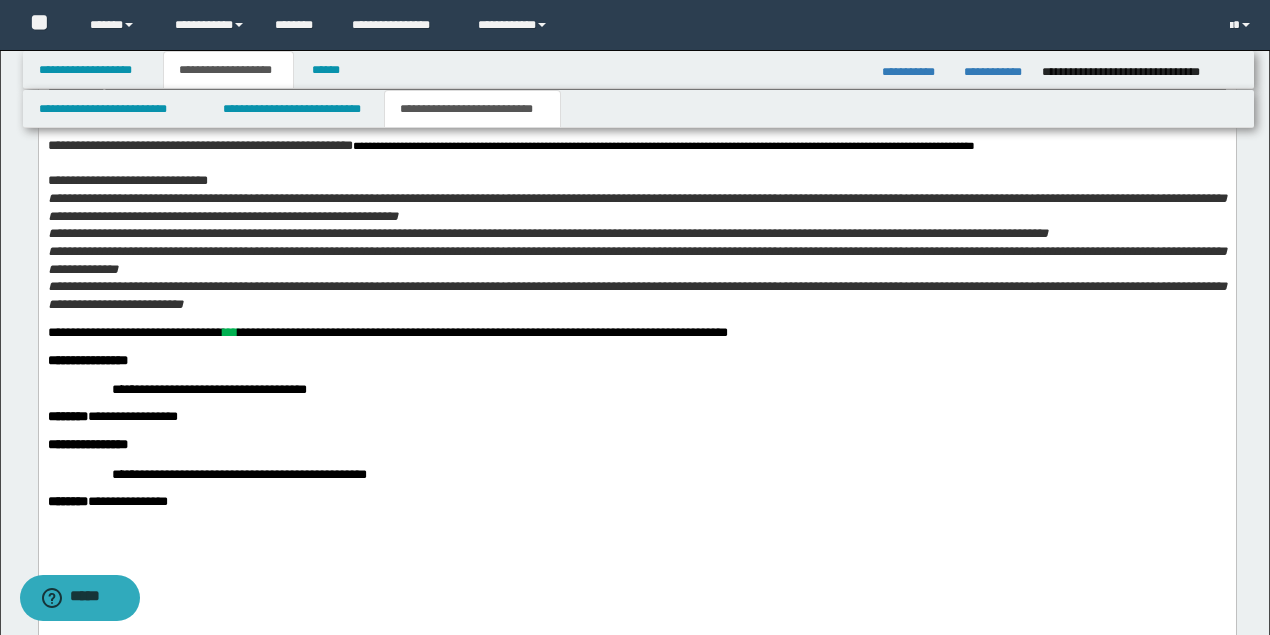 scroll, scrollTop: 3152, scrollLeft: 0, axis: vertical 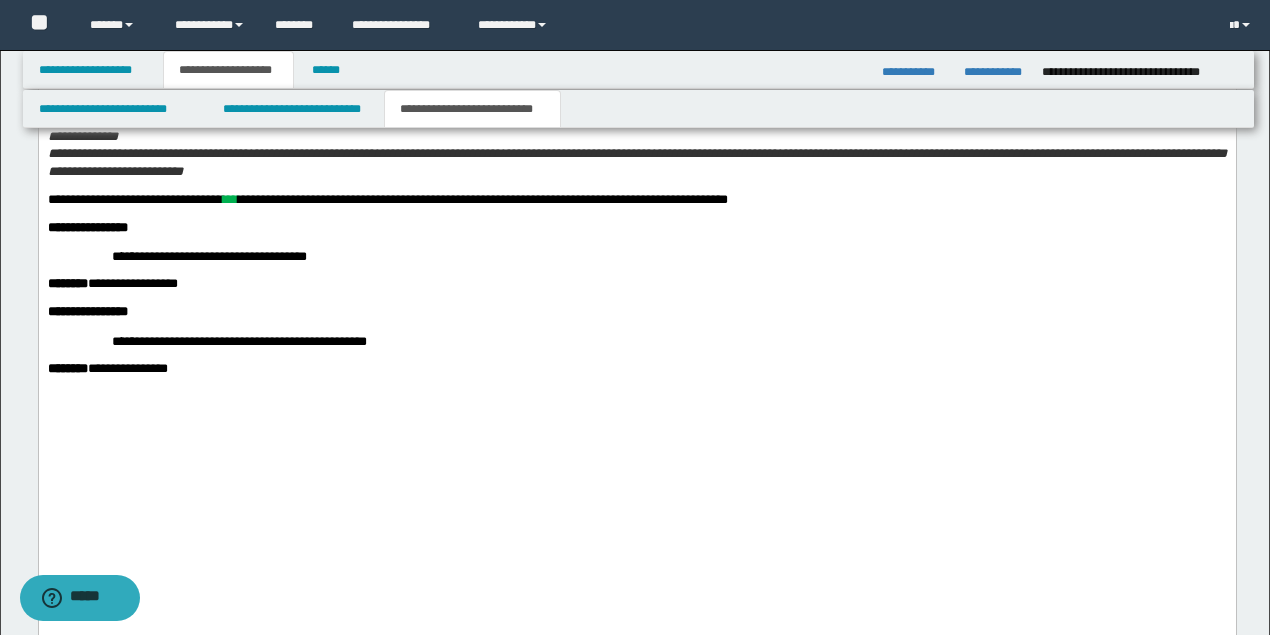click on "**********" at bounding box center (387, 199) 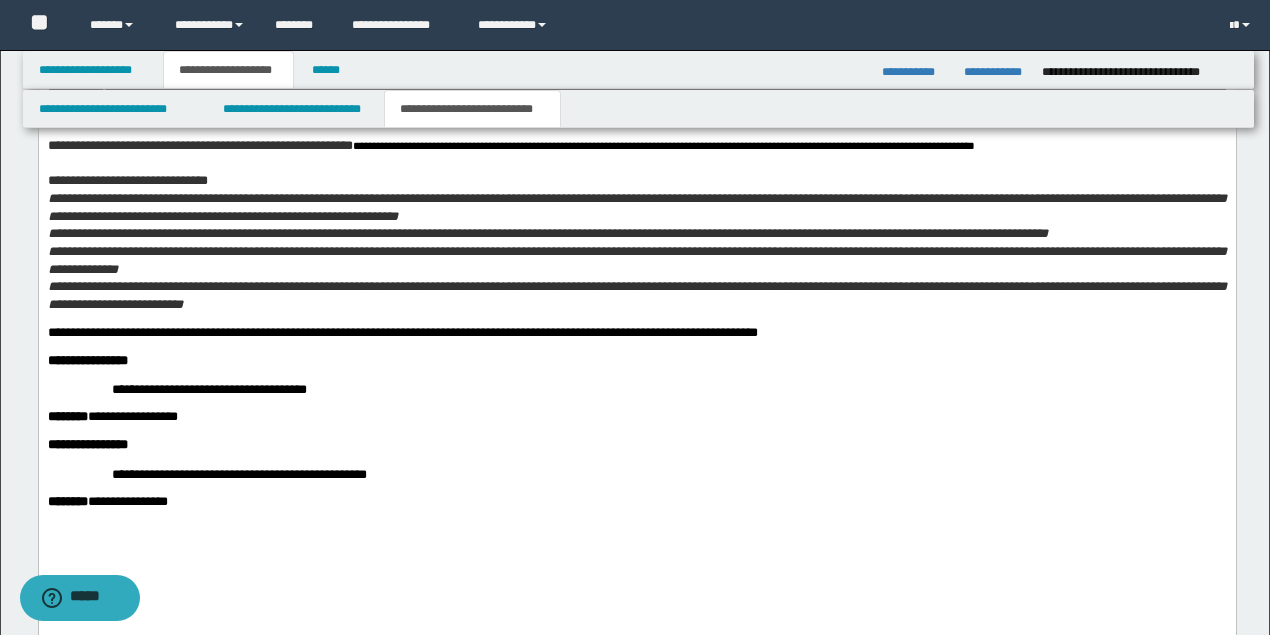 scroll, scrollTop: 2952, scrollLeft: 0, axis: vertical 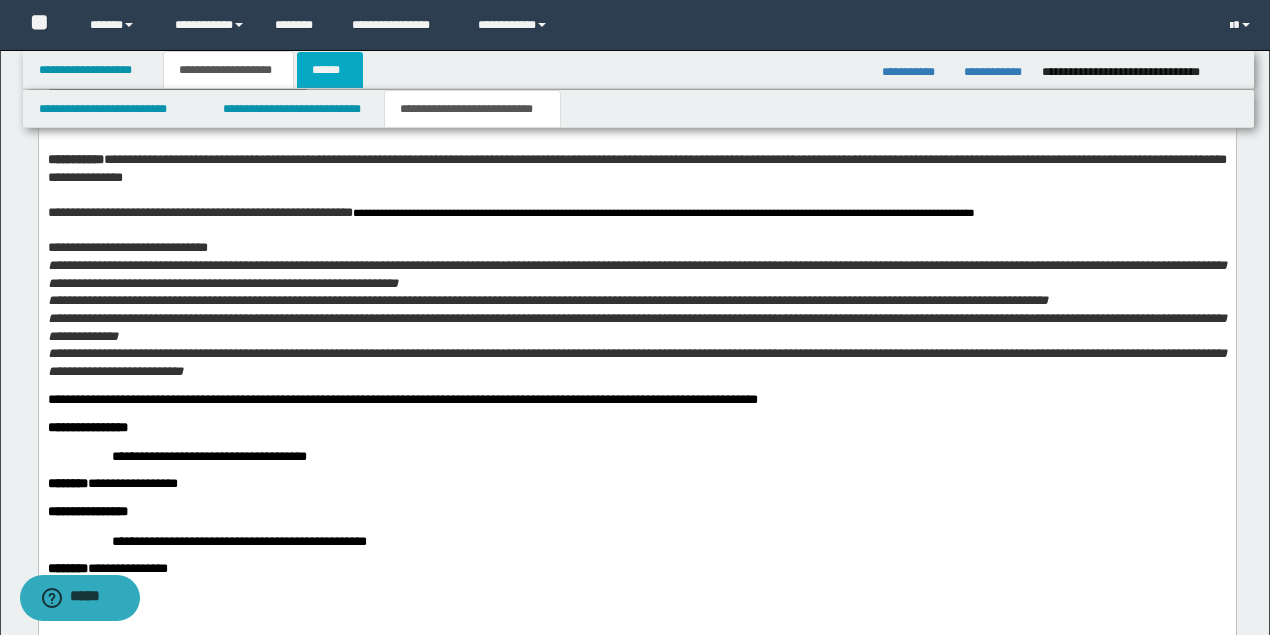 click on "******" at bounding box center (330, 70) 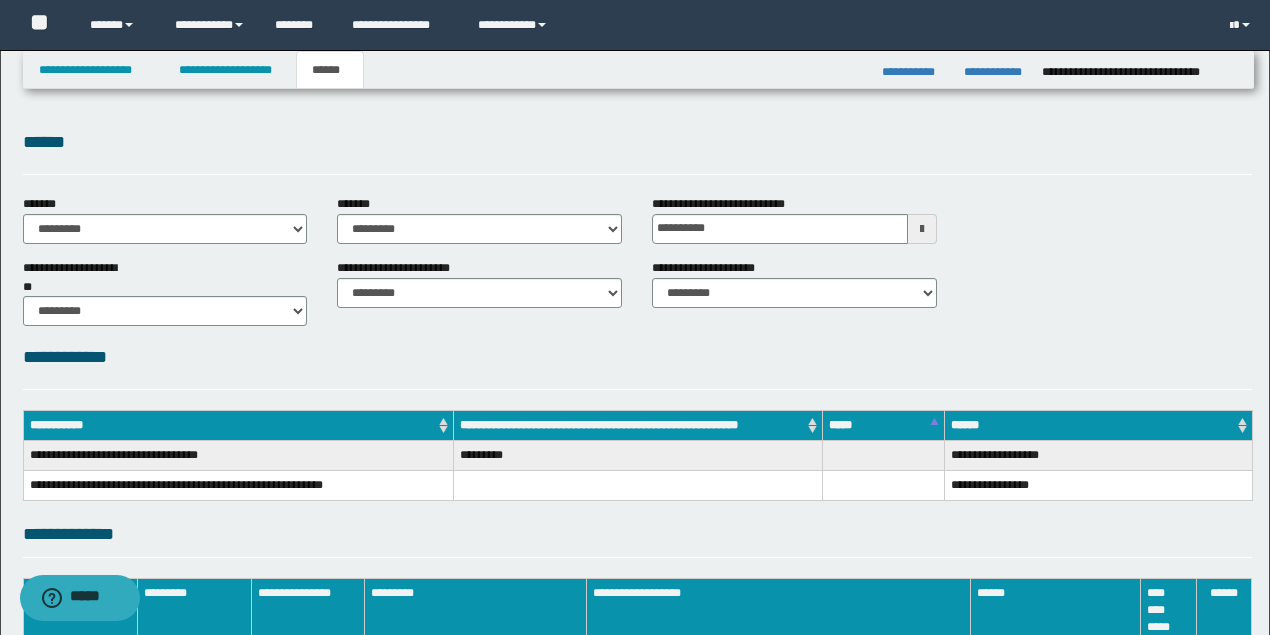scroll, scrollTop: 0, scrollLeft: 0, axis: both 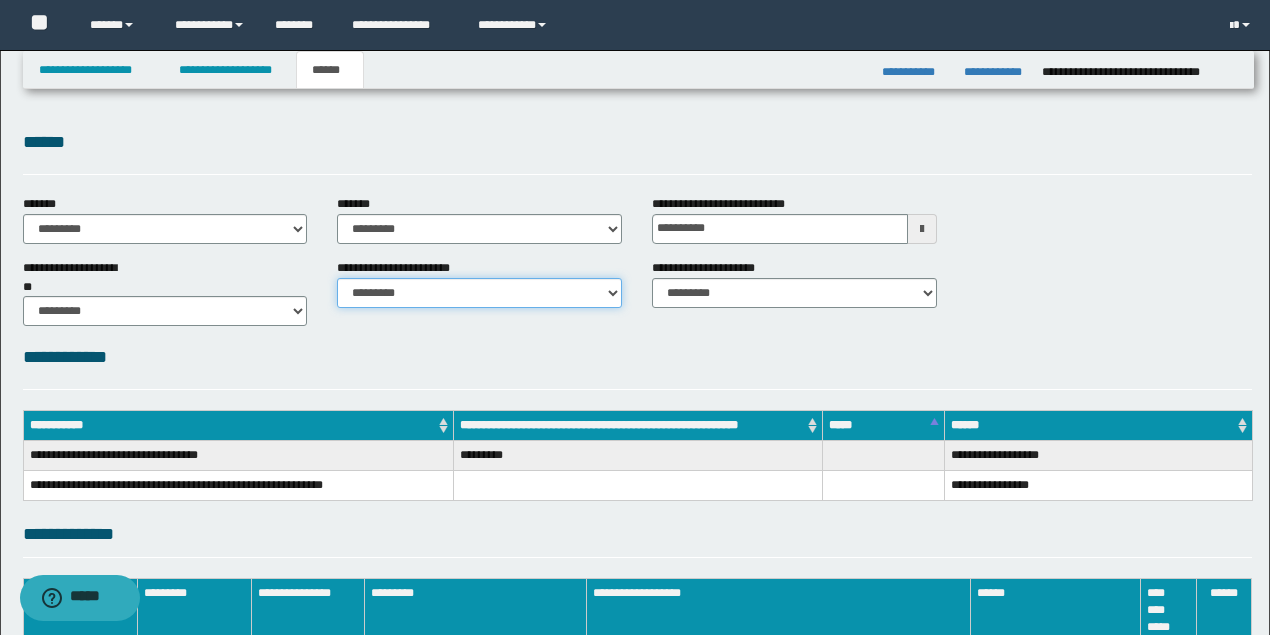click on "*********
*********
*********" at bounding box center [479, 293] 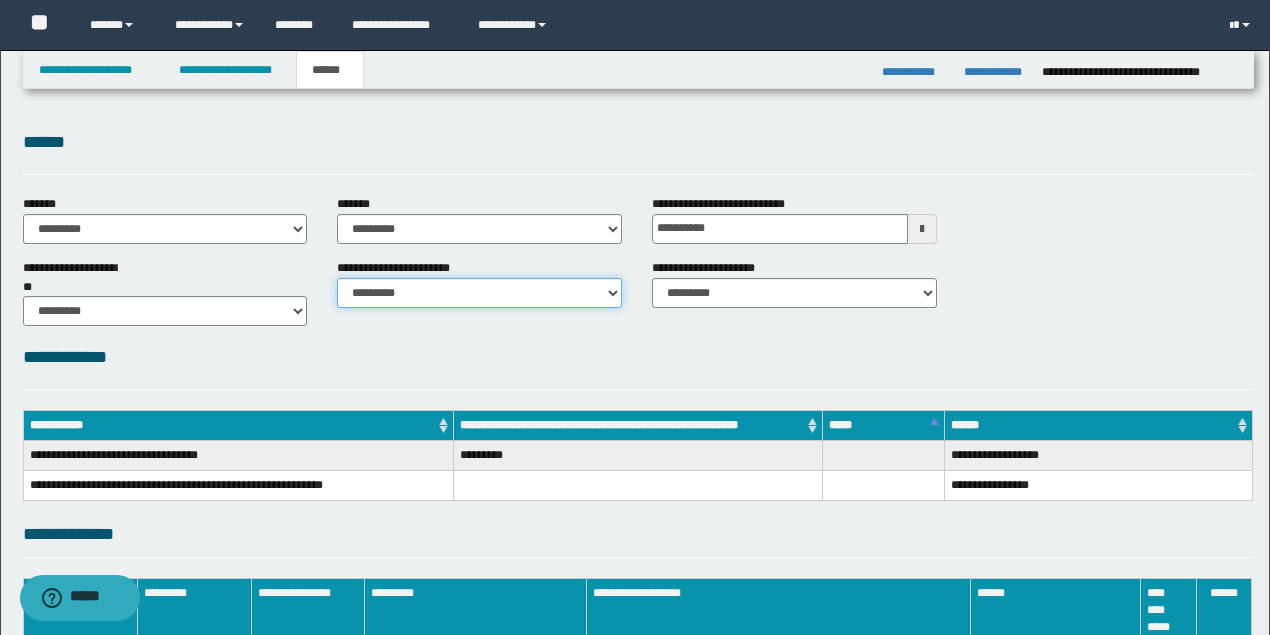 select on "*" 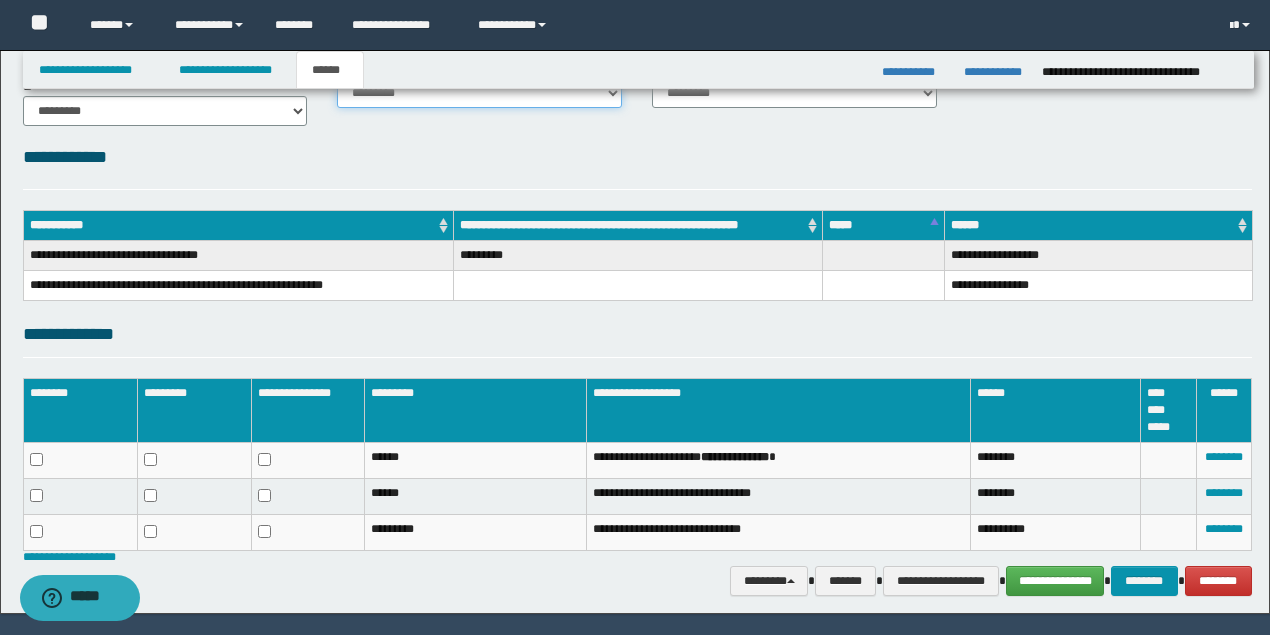 scroll, scrollTop: 256, scrollLeft: 0, axis: vertical 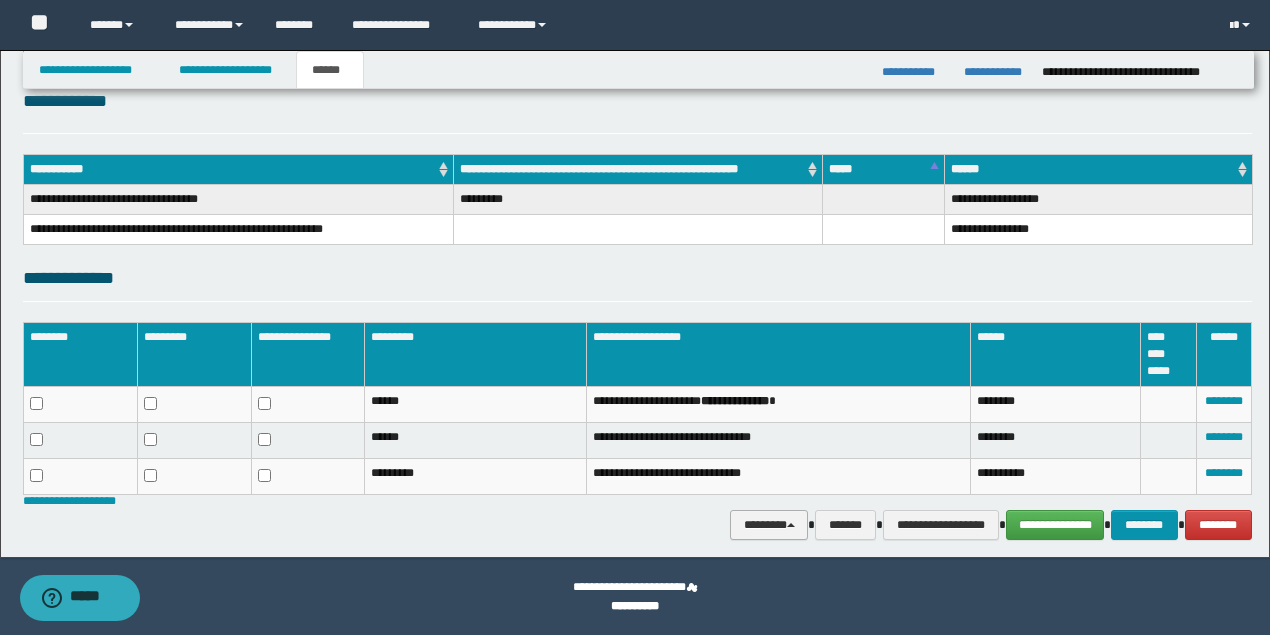 click on "********" at bounding box center (769, 524) 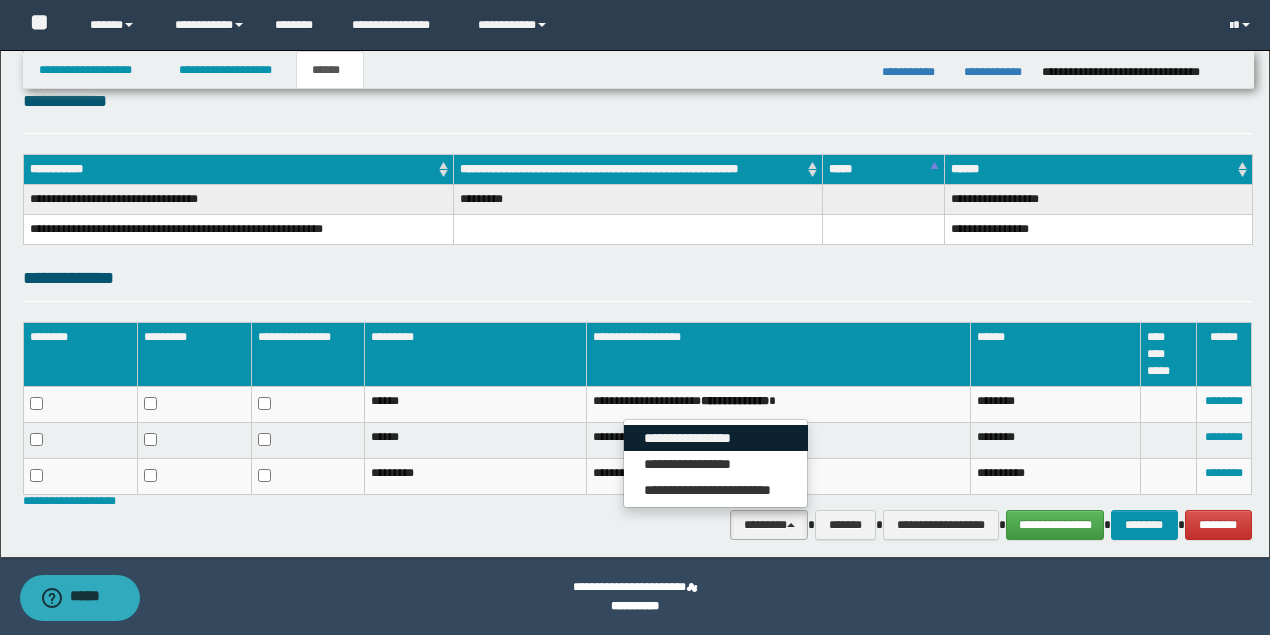 click on "**********" at bounding box center [716, 438] 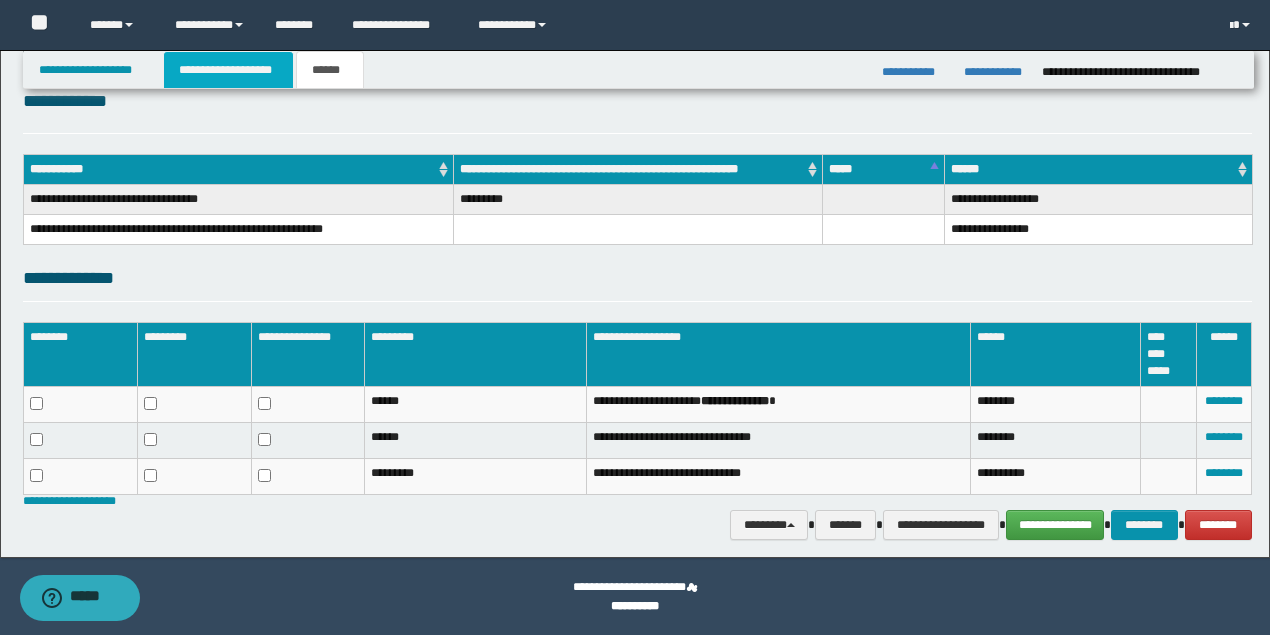 click on "**********" at bounding box center (228, 70) 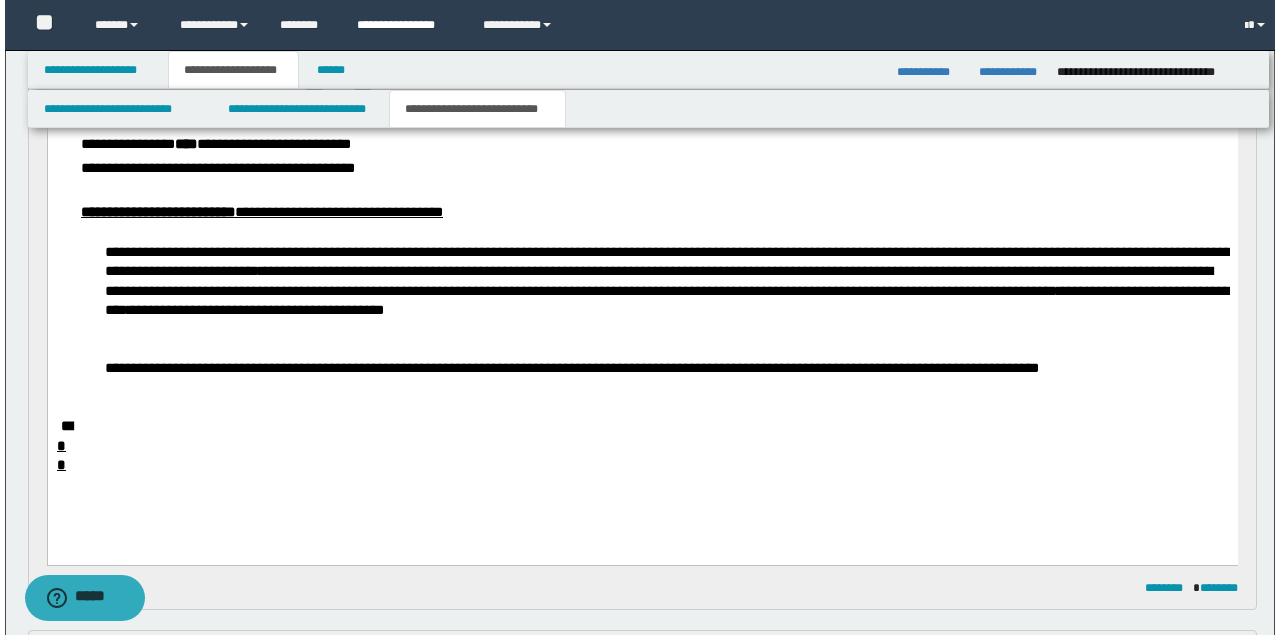scroll, scrollTop: 287, scrollLeft: 0, axis: vertical 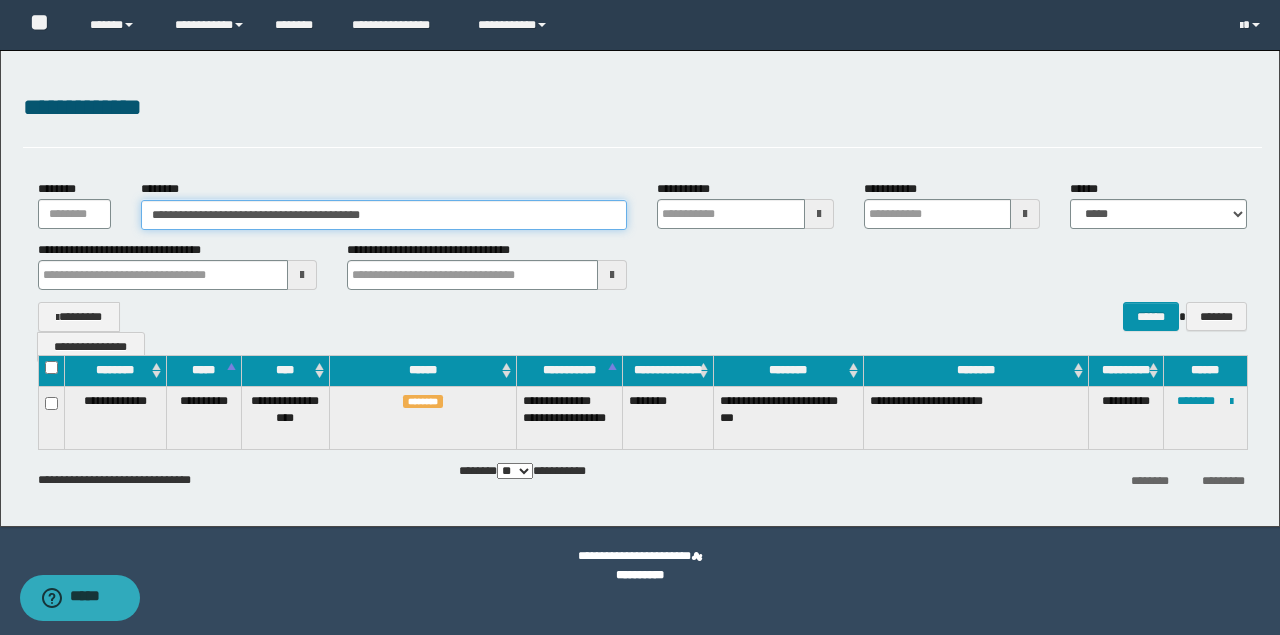 drag, startPoint x: 466, startPoint y: 216, endPoint x: -40, endPoint y: 211, distance: 506.0247 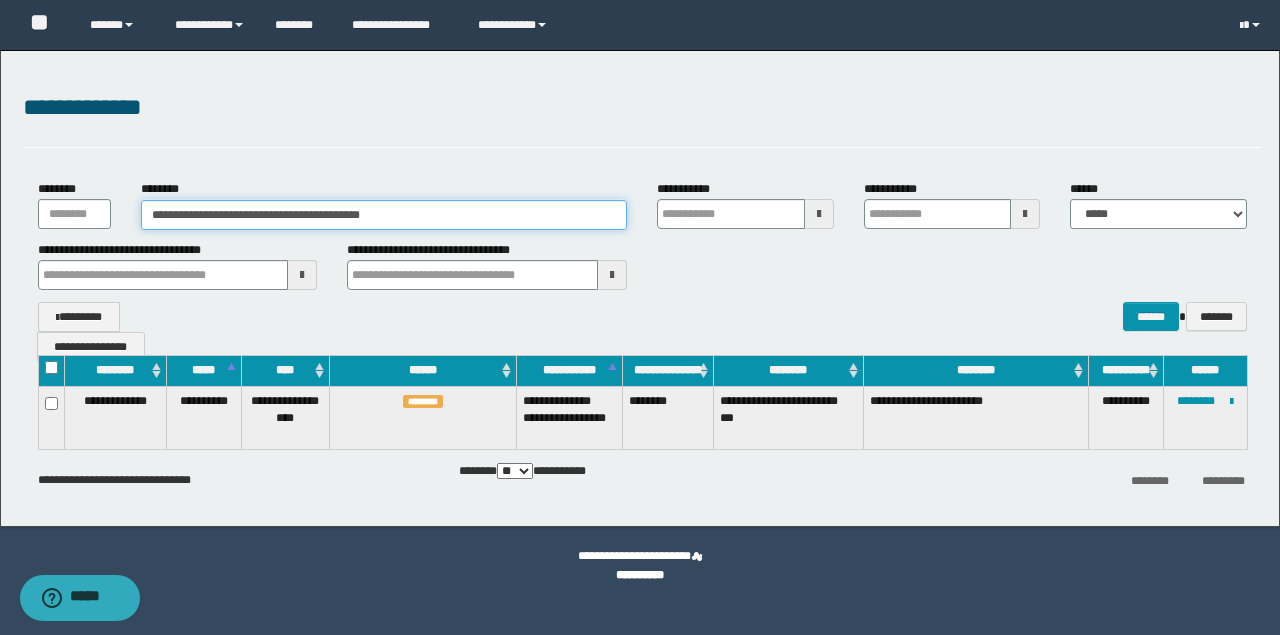 click on "**********" at bounding box center [640, 317] 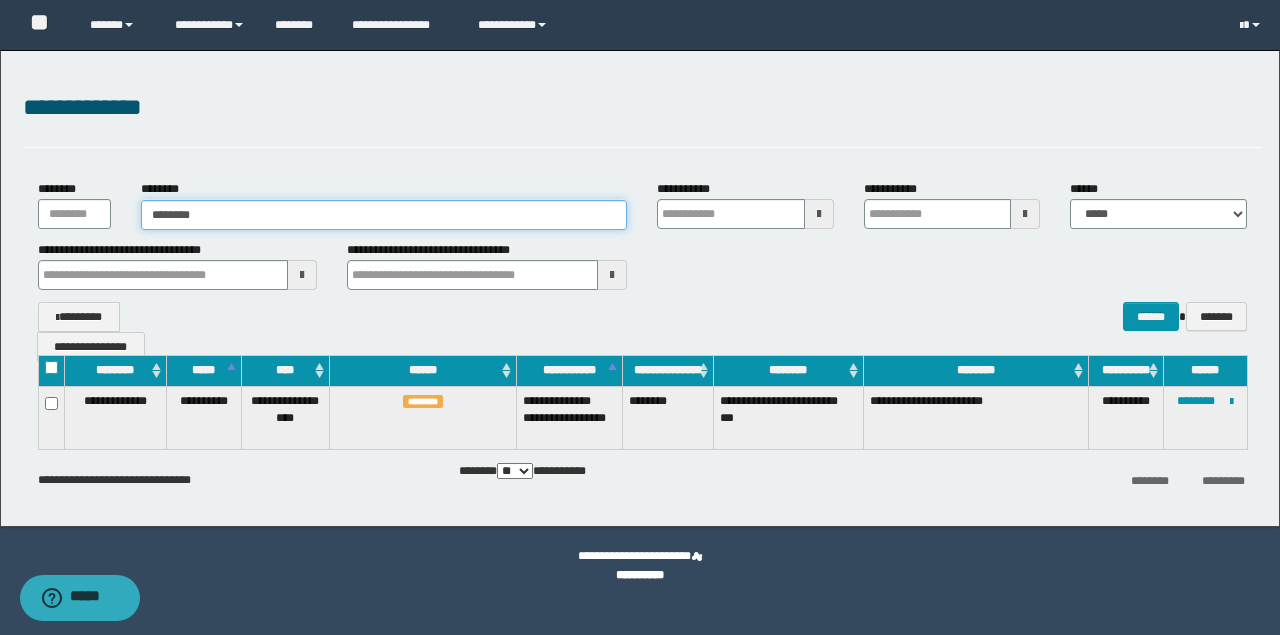 type on "********" 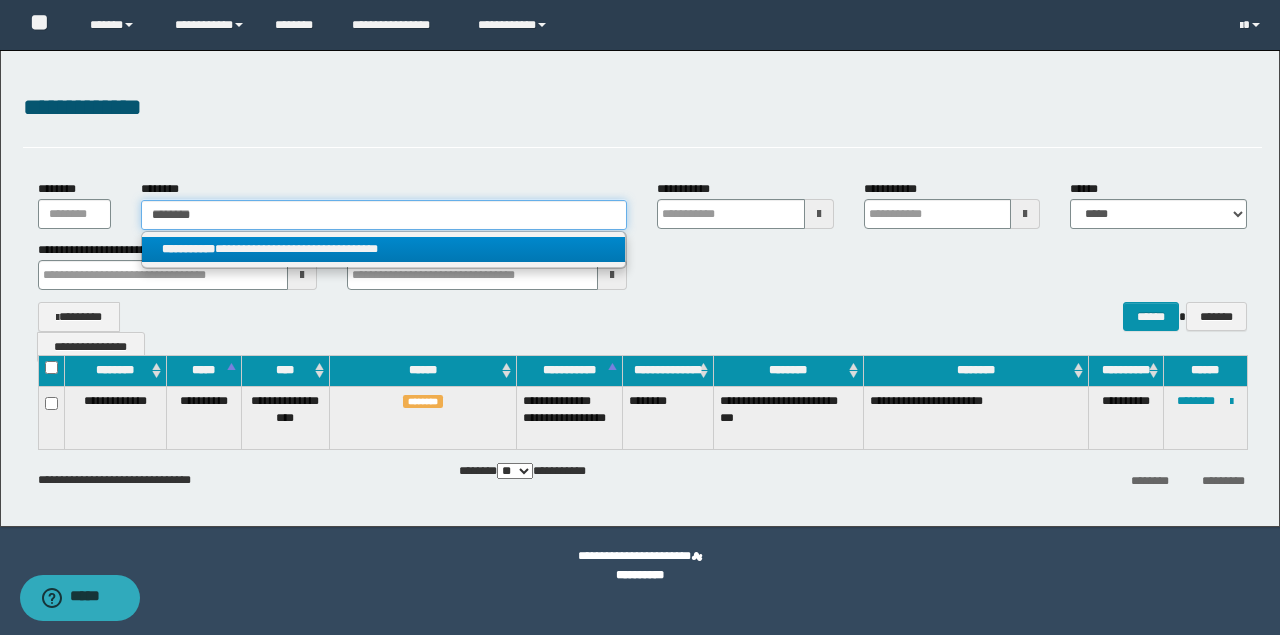 type on "********" 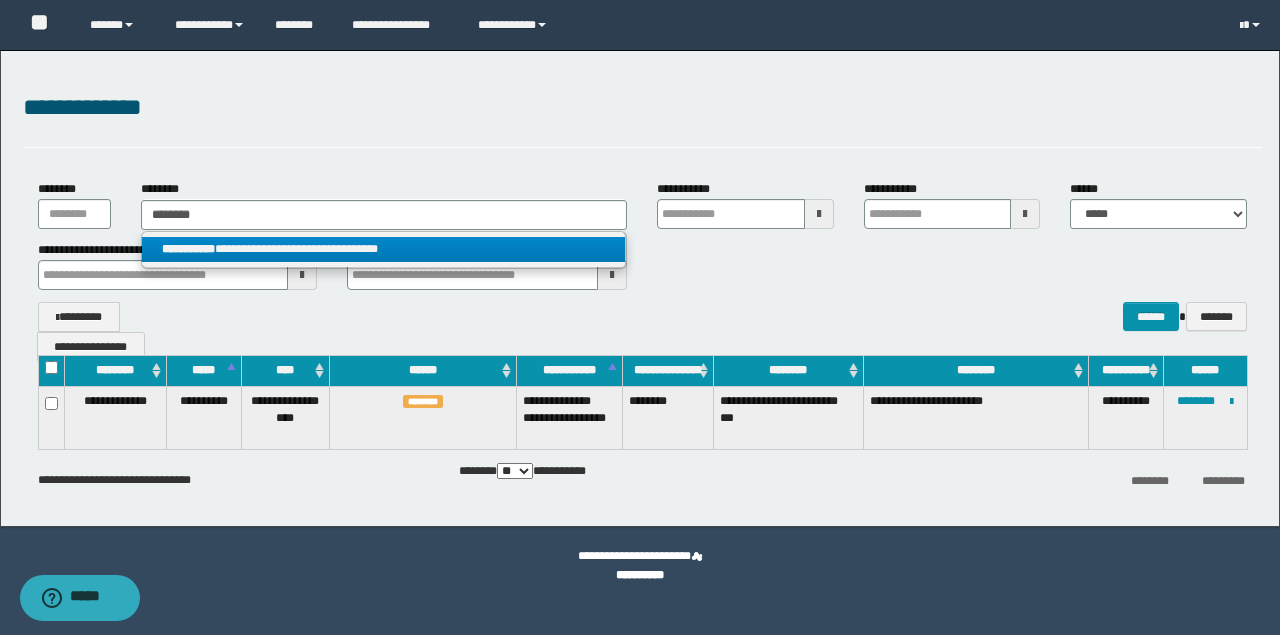 click on "**********" at bounding box center (383, 249) 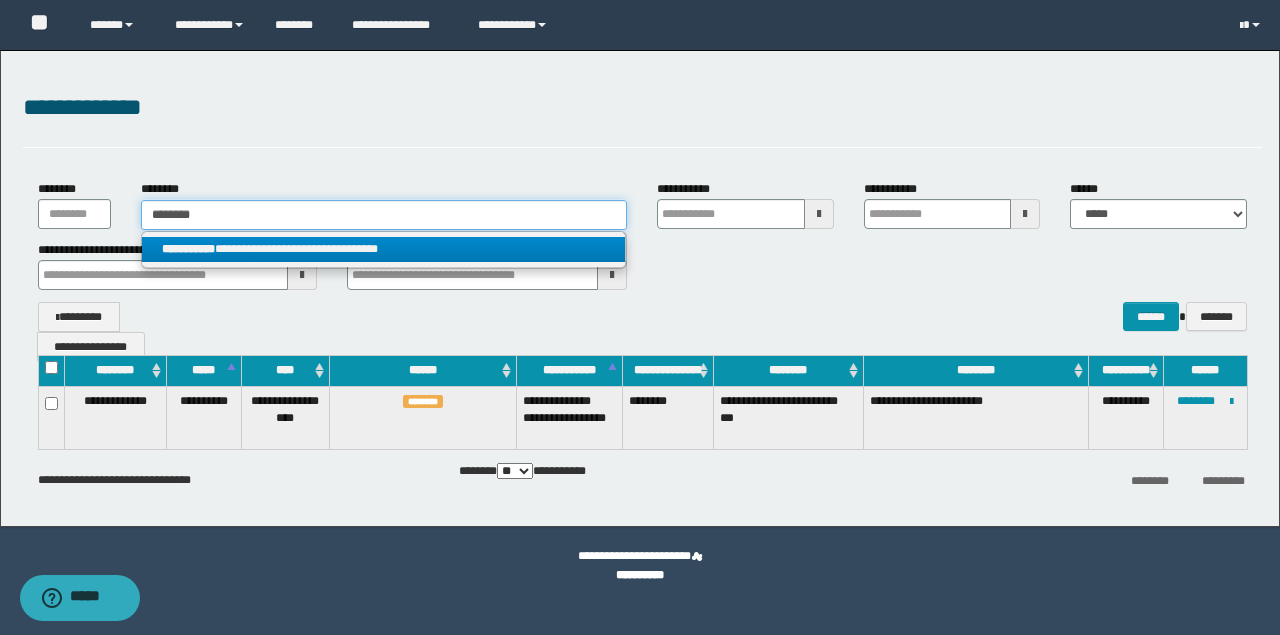 type 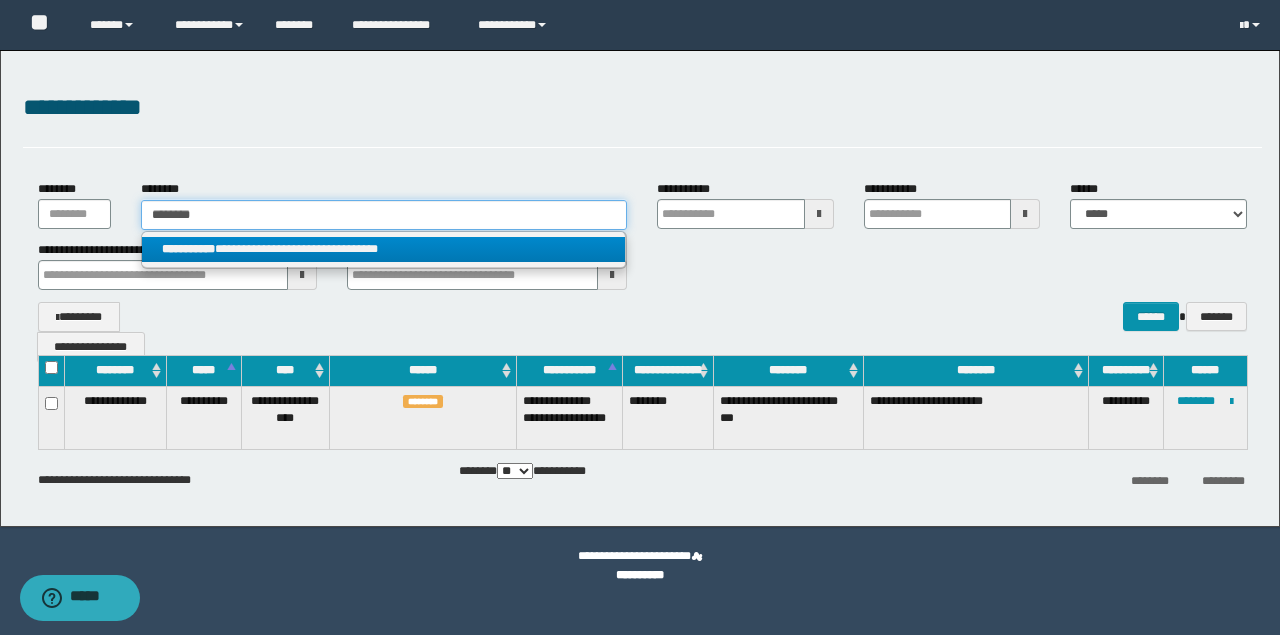 type on "**********" 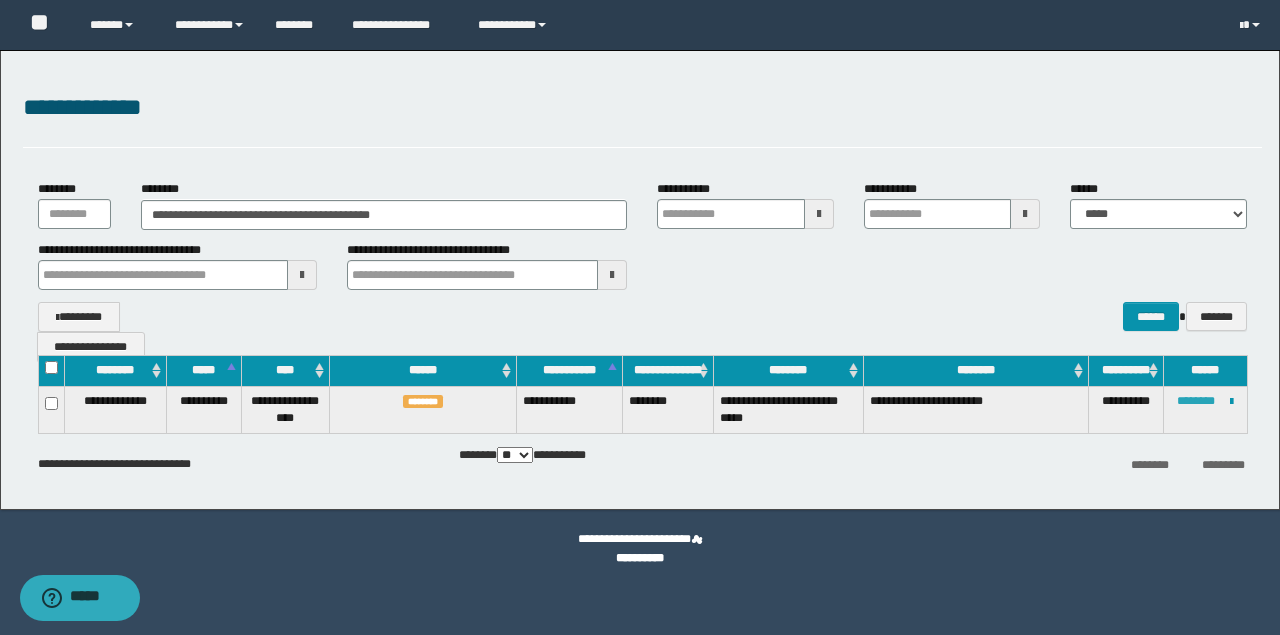 click on "********" at bounding box center (1196, 401) 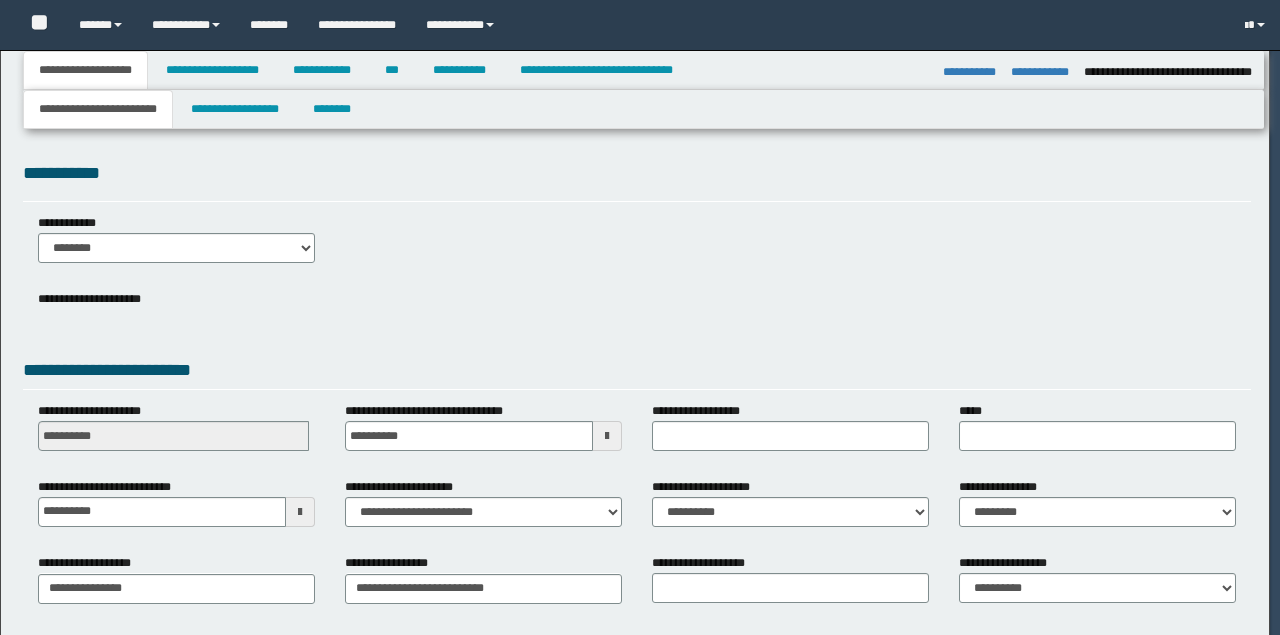 select on "*" 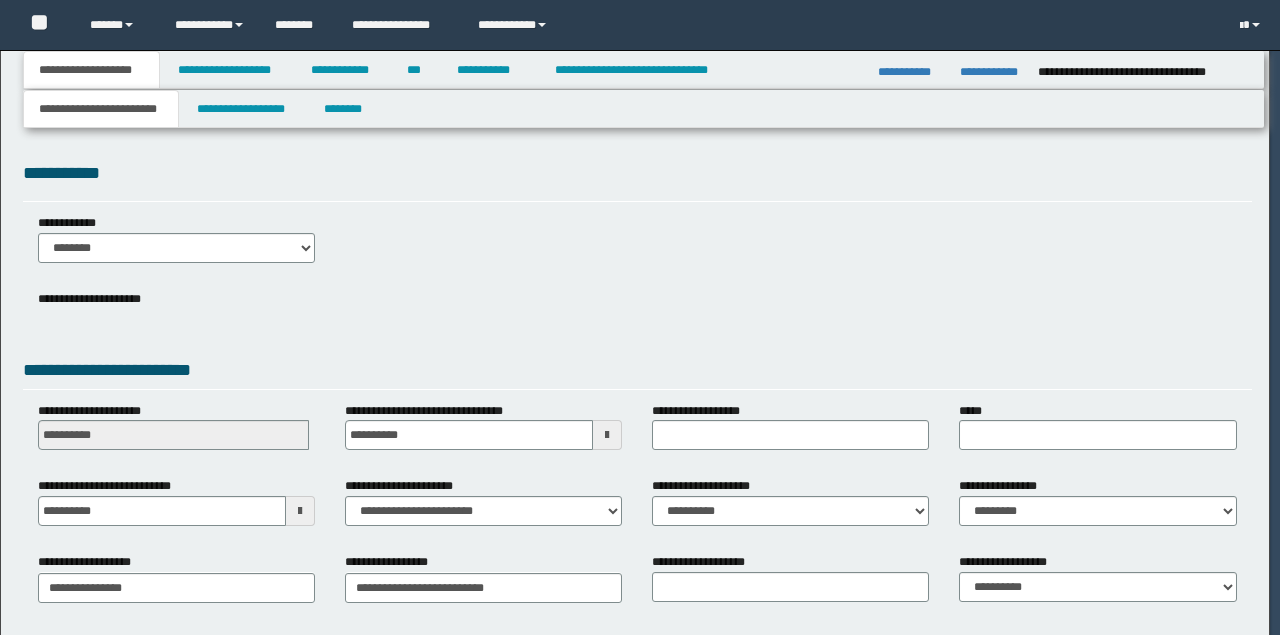scroll, scrollTop: 0, scrollLeft: 0, axis: both 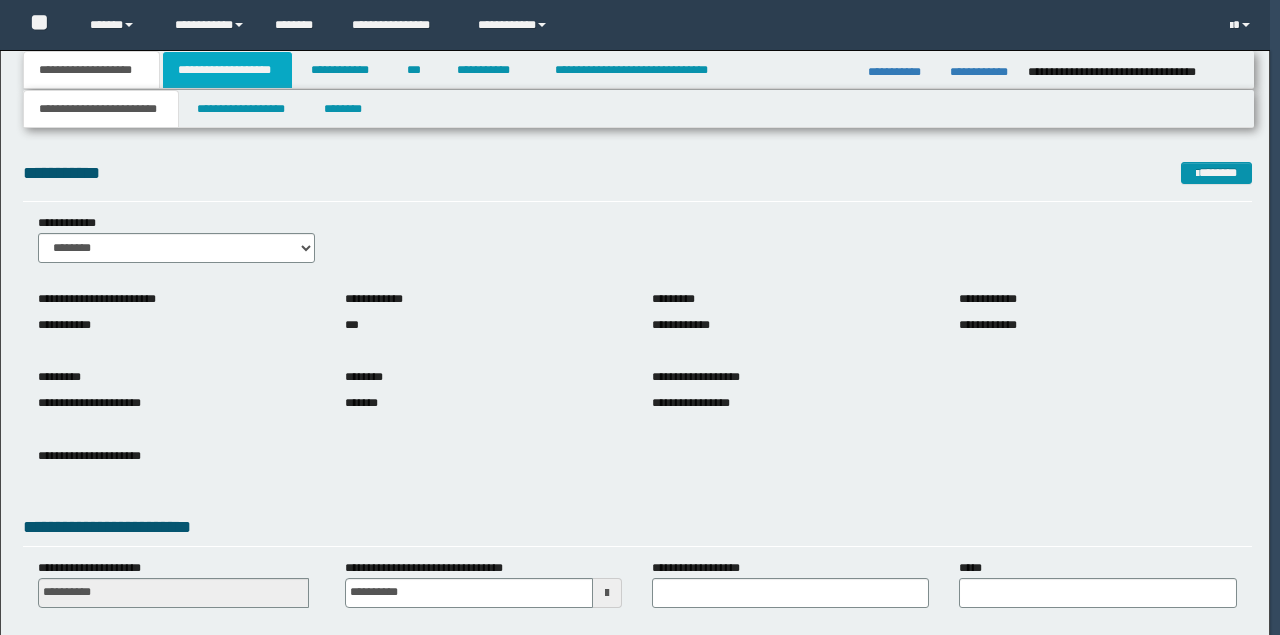 click on "**********" at bounding box center [227, 70] 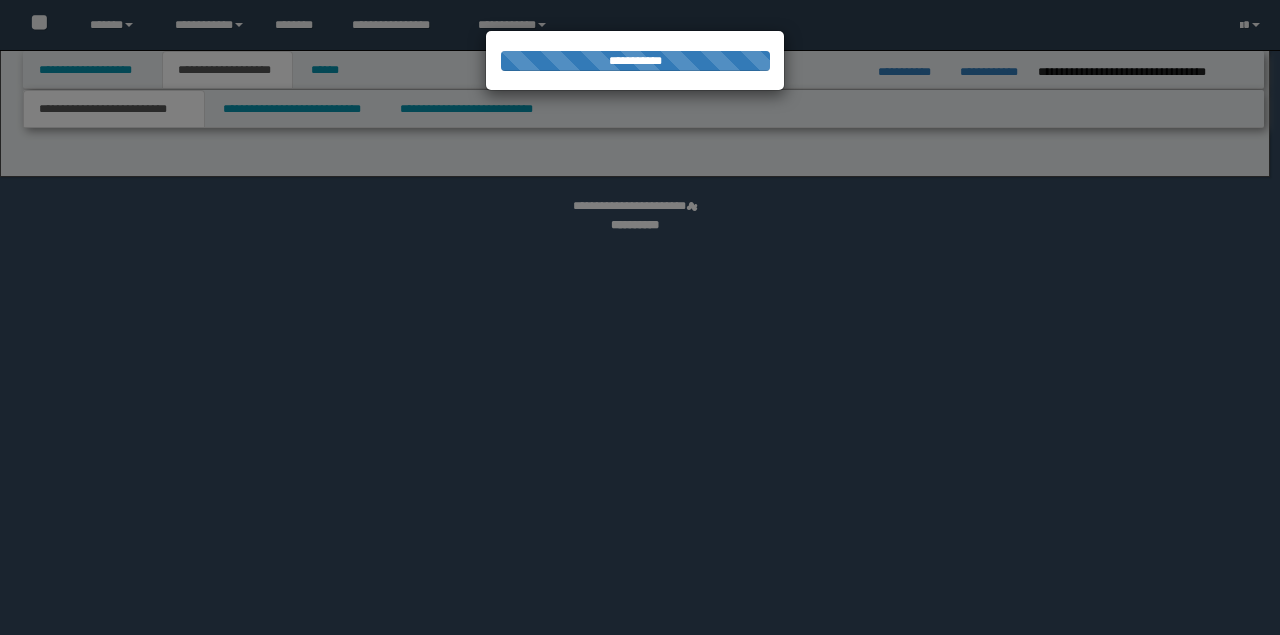 scroll, scrollTop: 0, scrollLeft: 0, axis: both 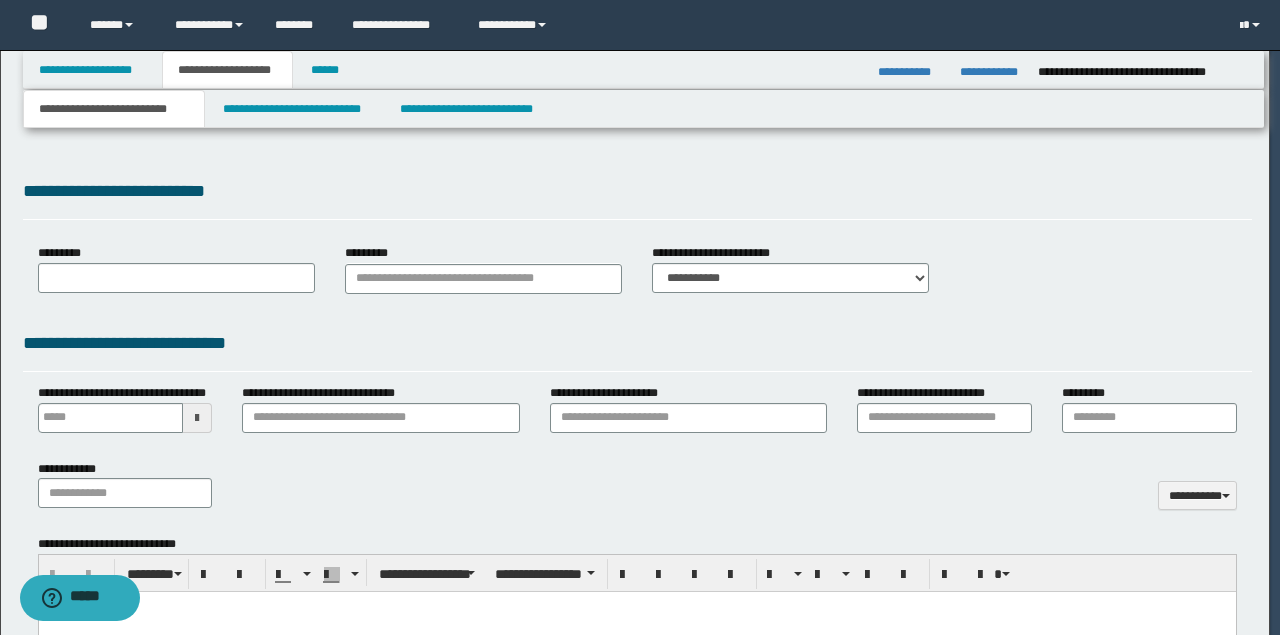 type on "**********" 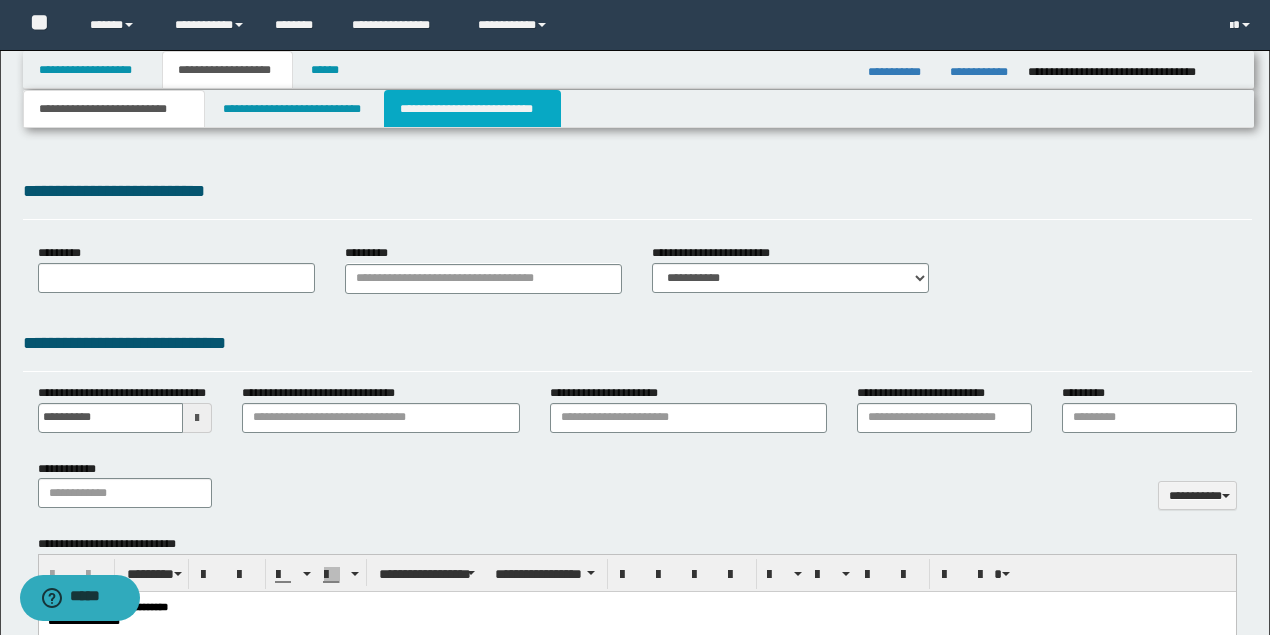 click on "**********" at bounding box center (472, 109) 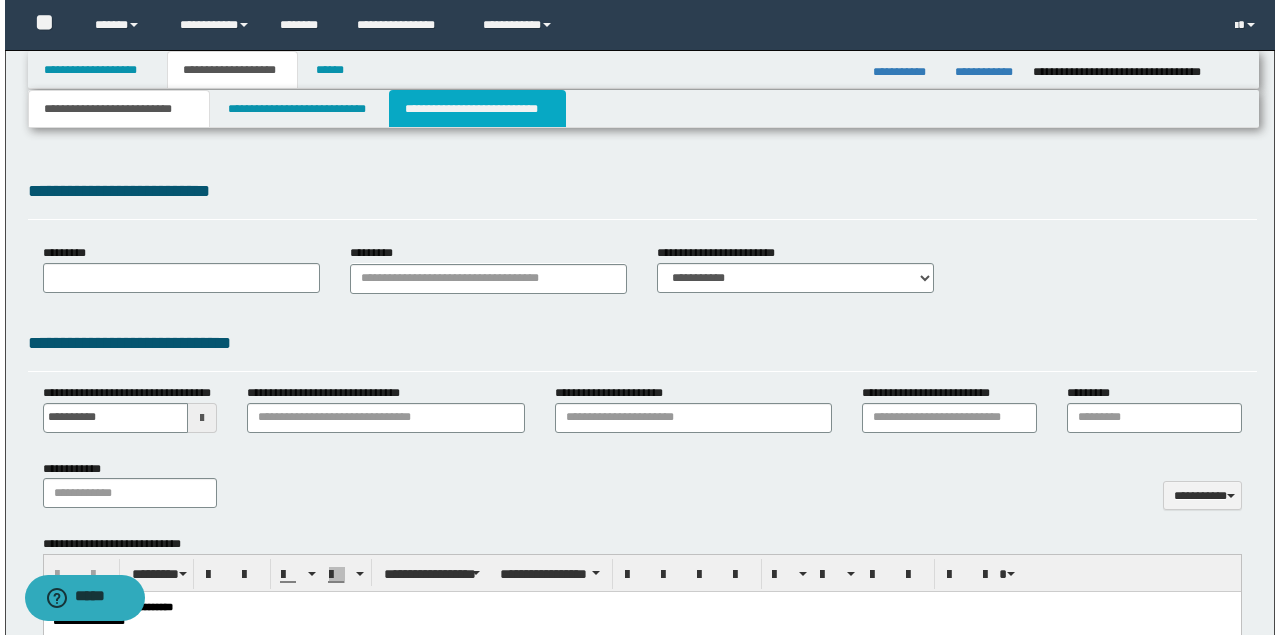 scroll, scrollTop: 0, scrollLeft: 0, axis: both 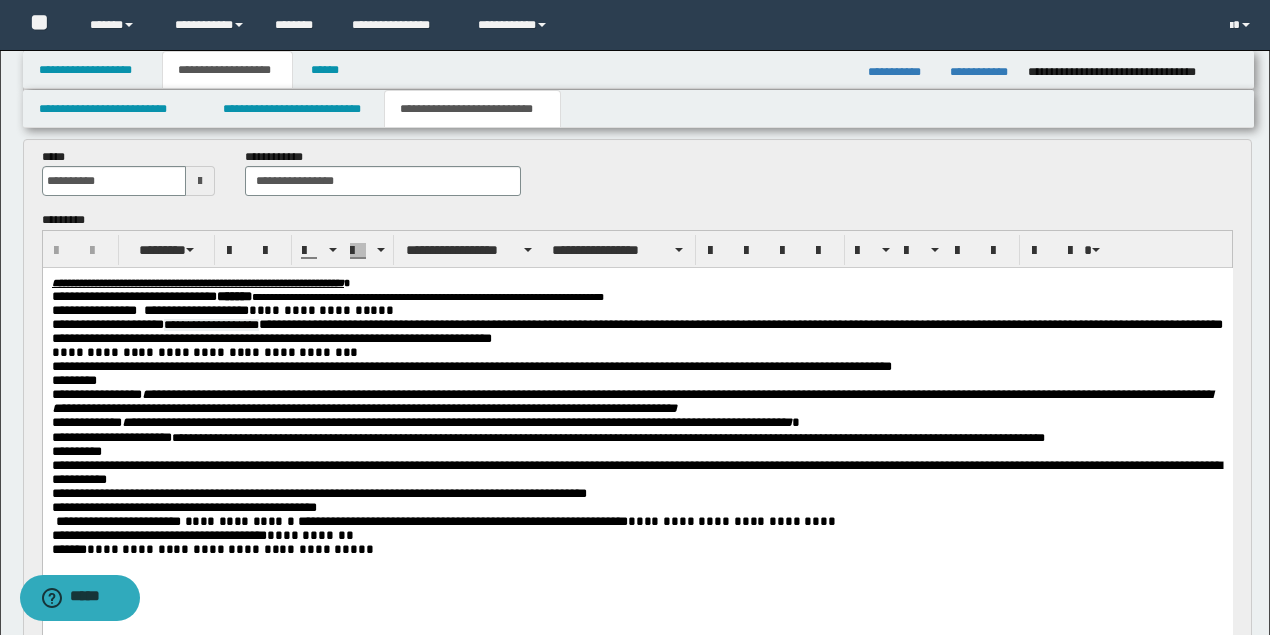 click on "**********" at bounding box center (637, 536) 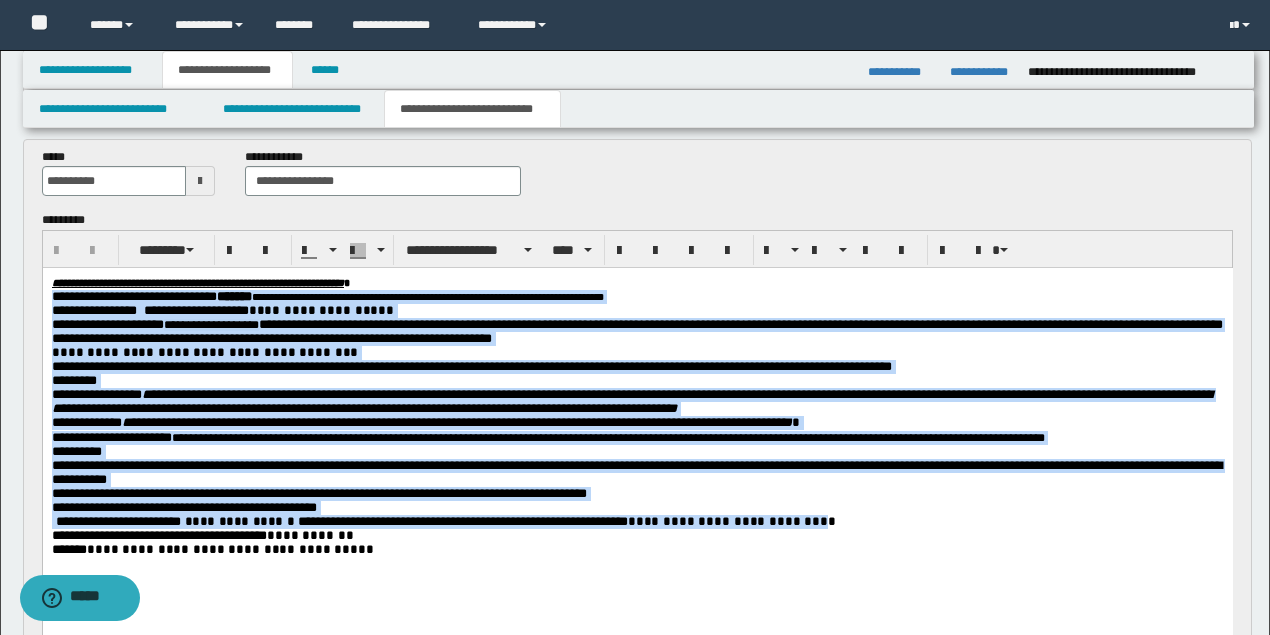 drag, startPoint x: 879, startPoint y: 541, endPoint x: 137, endPoint y: 332, distance: 770.87286 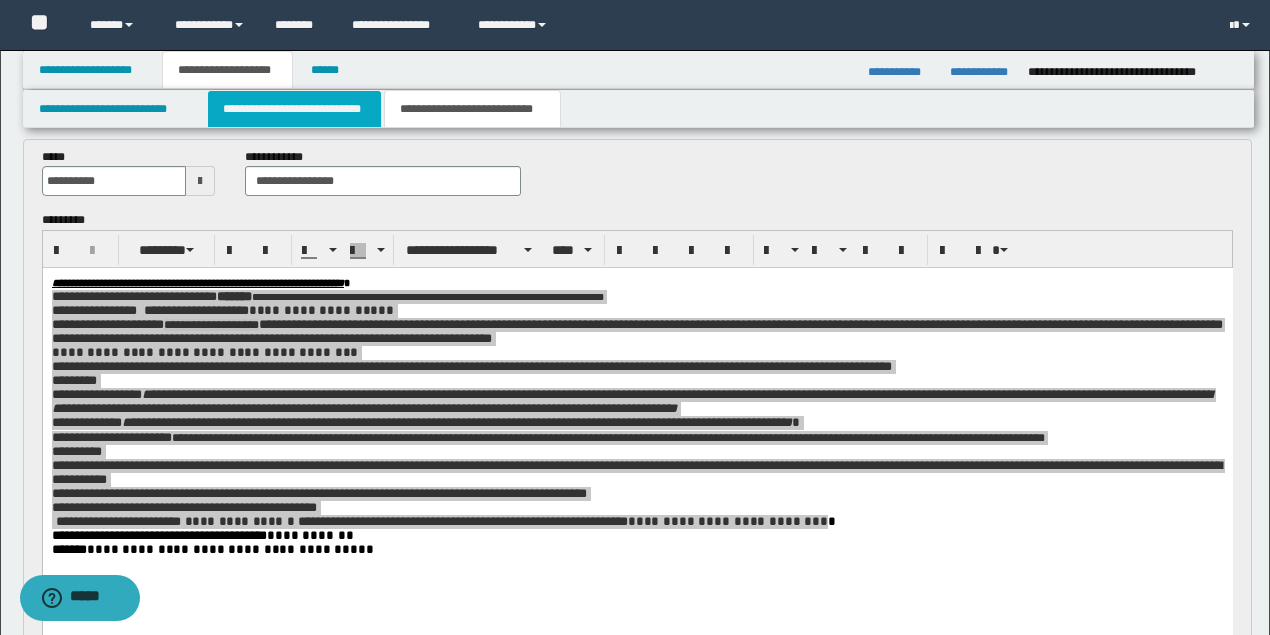 click on "**********" at bounding box center [294, 109] 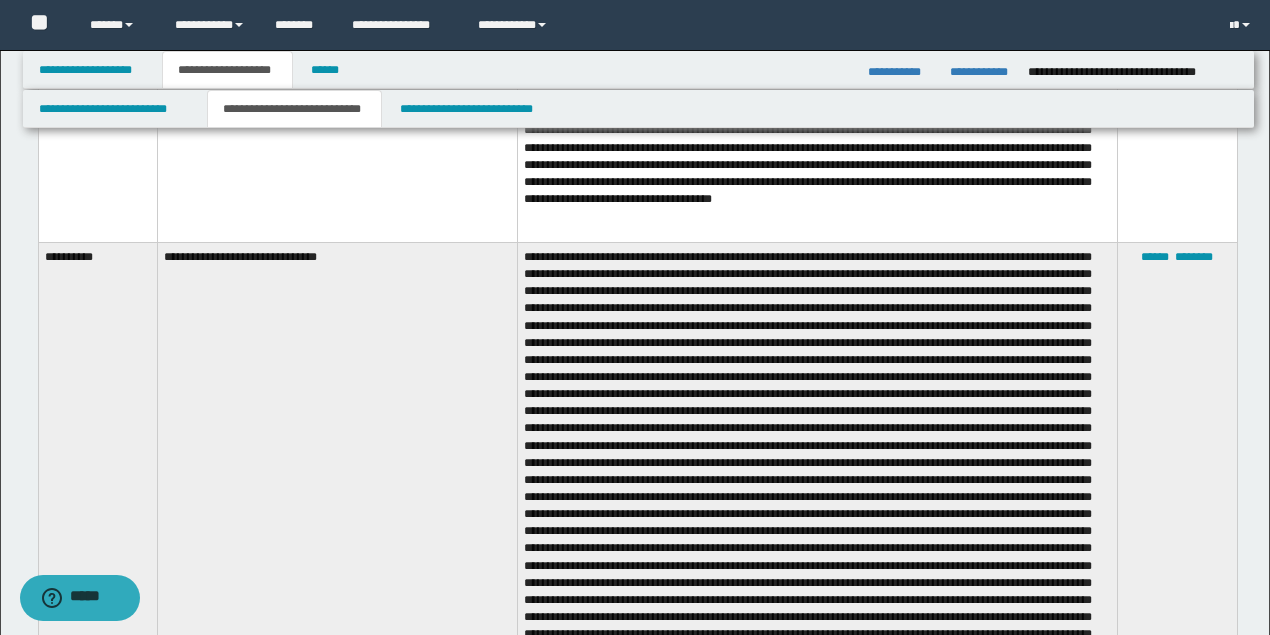 scroll, scrollTop: 4600, scrollLeft: 0, axis: vertical 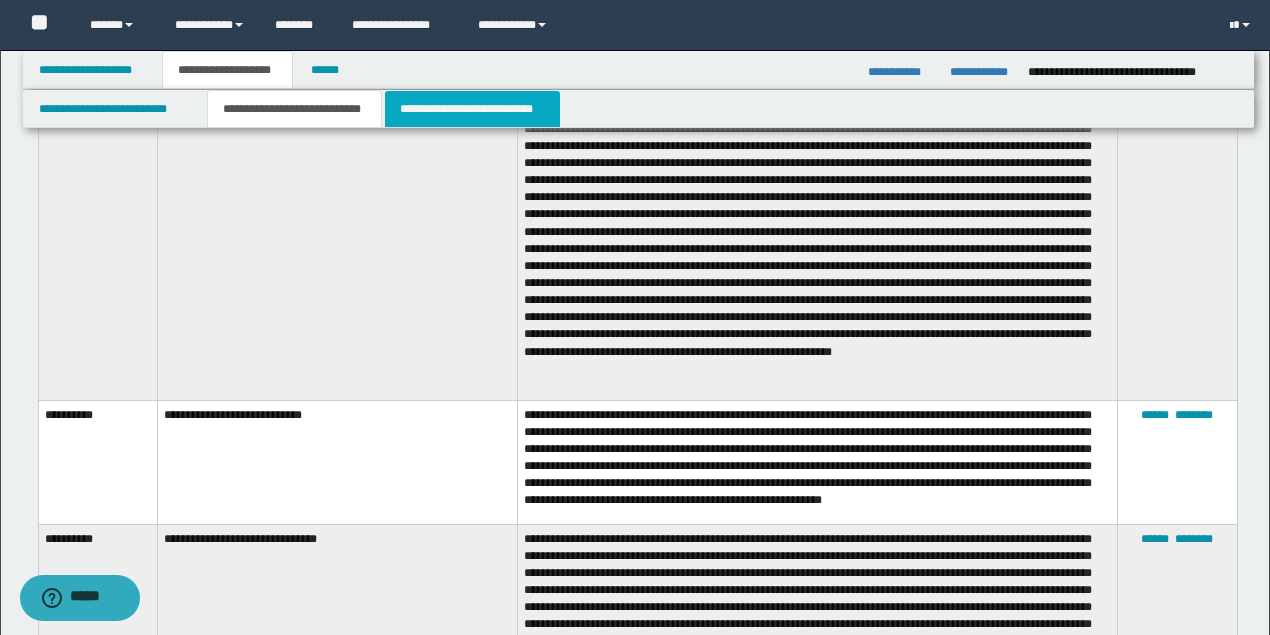 click on "**********" at bounding box center [472, 109] 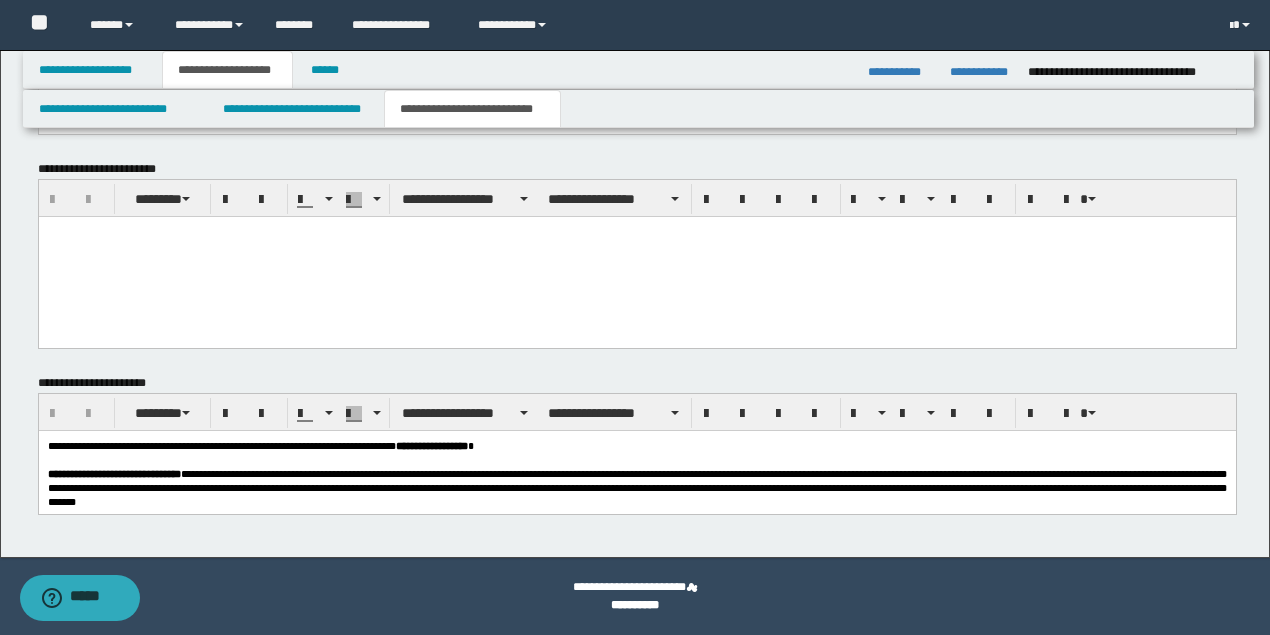 scroll, scrollTop: 1657, scrollLeft: 0, axis: vertical 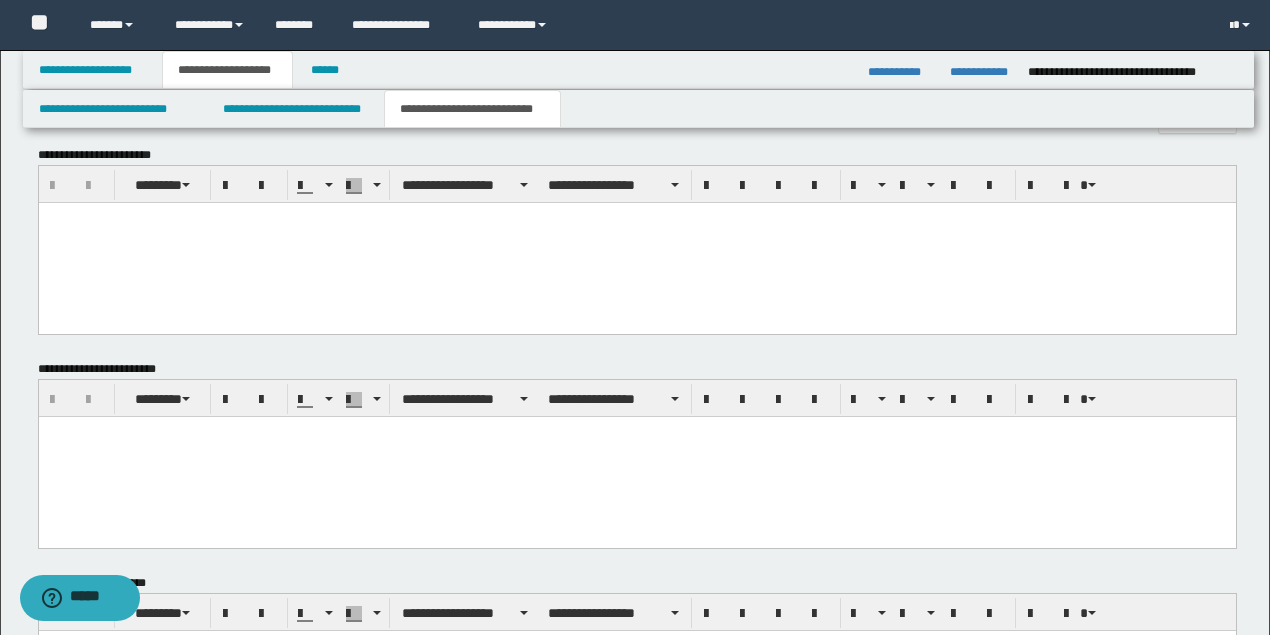 click at bounding box center (636, 242) 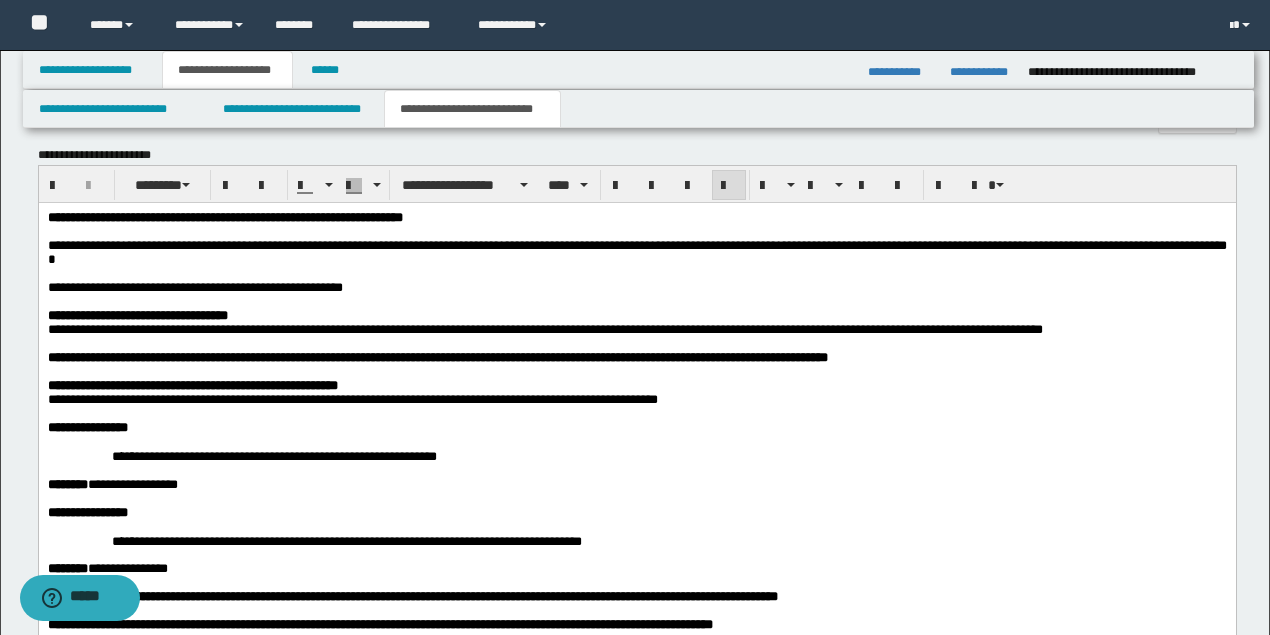 click on "**********" at bounding box center (194, 286) 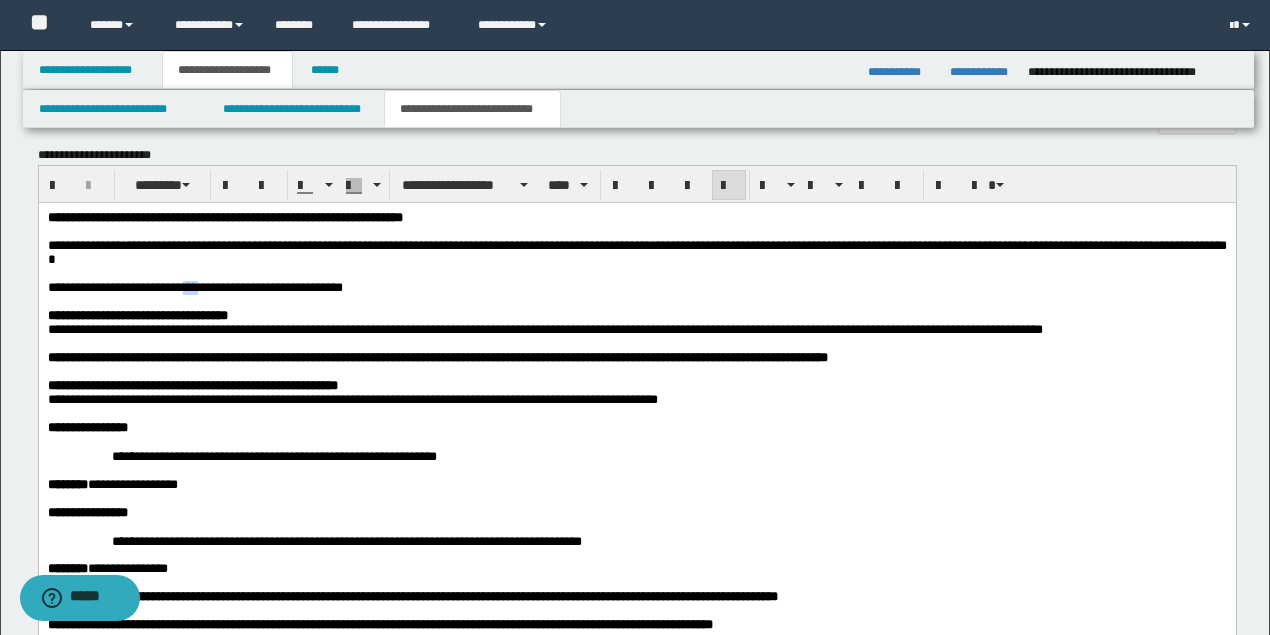 click on "**********" at bounding box center [194, 286] 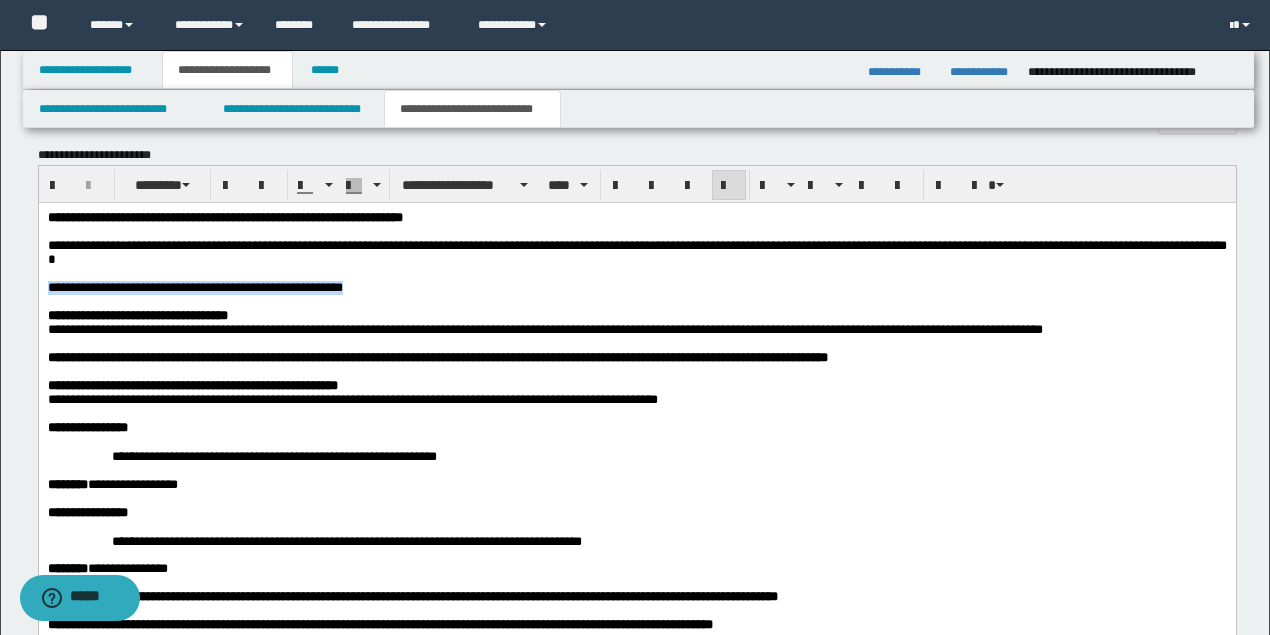 click on "**********" at bounding box center (194, 286) 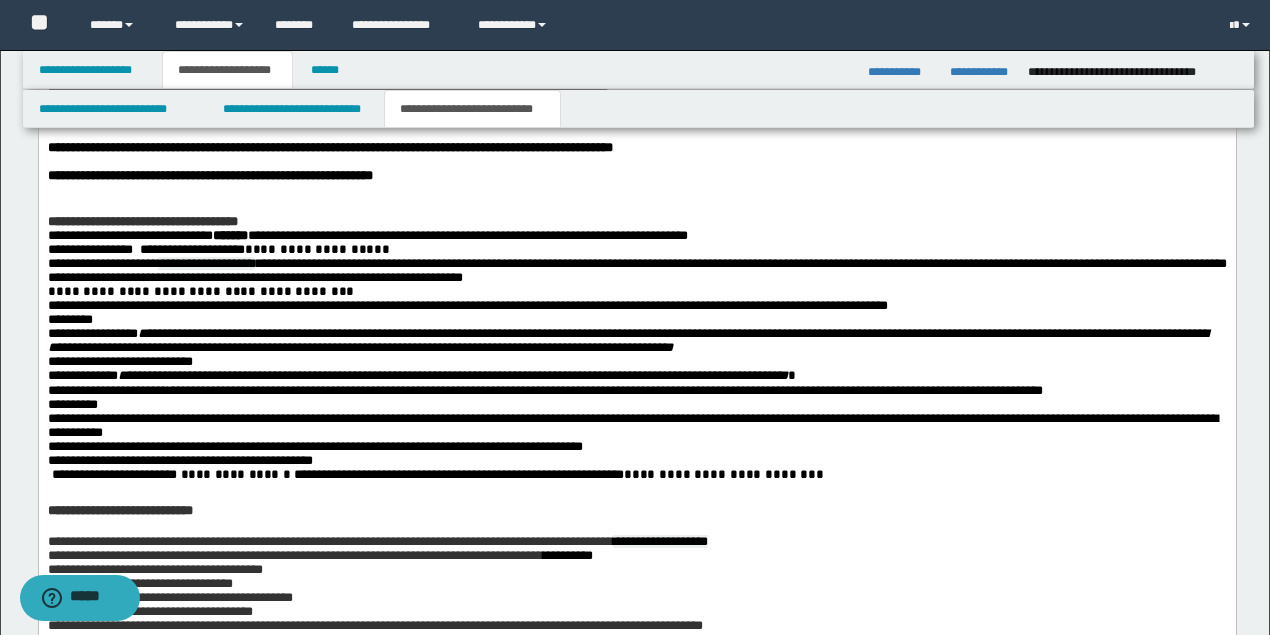scroll, scrollTop: 2257, scrollLeft: 0, axis: vertical 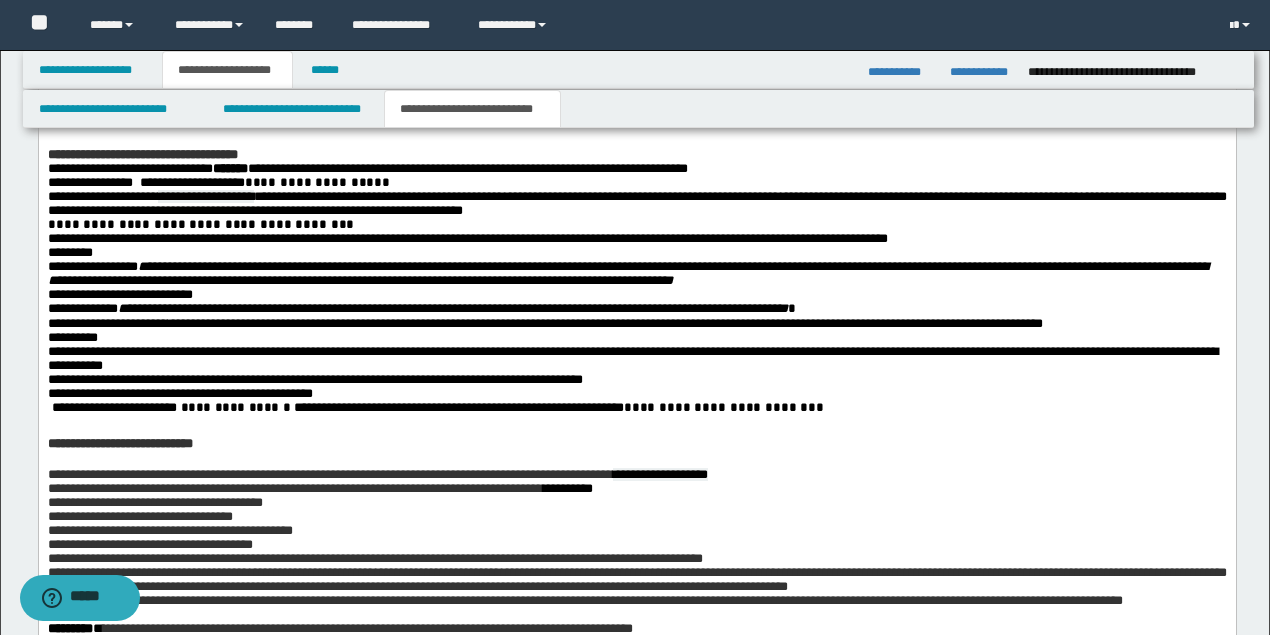 click on "*********" at bounding box center (636, 253) 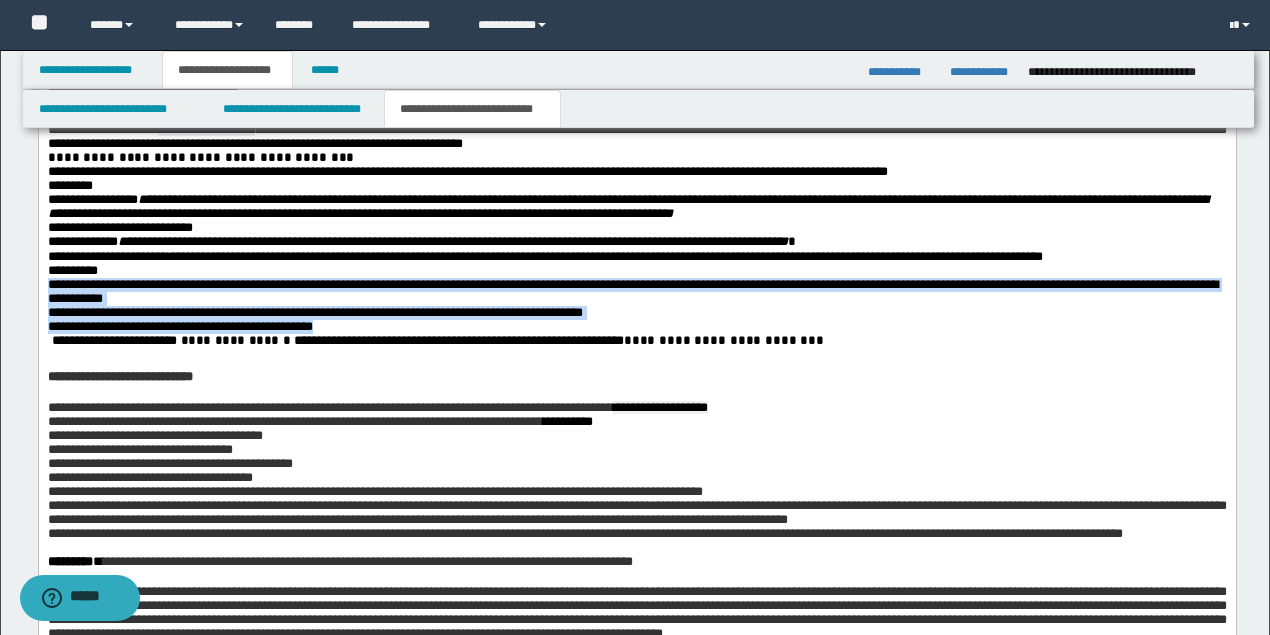 drag, startPoint x: 396, startPoint y: 404, endPoint x: -25, endPoint y: 365, distance: 422.80255 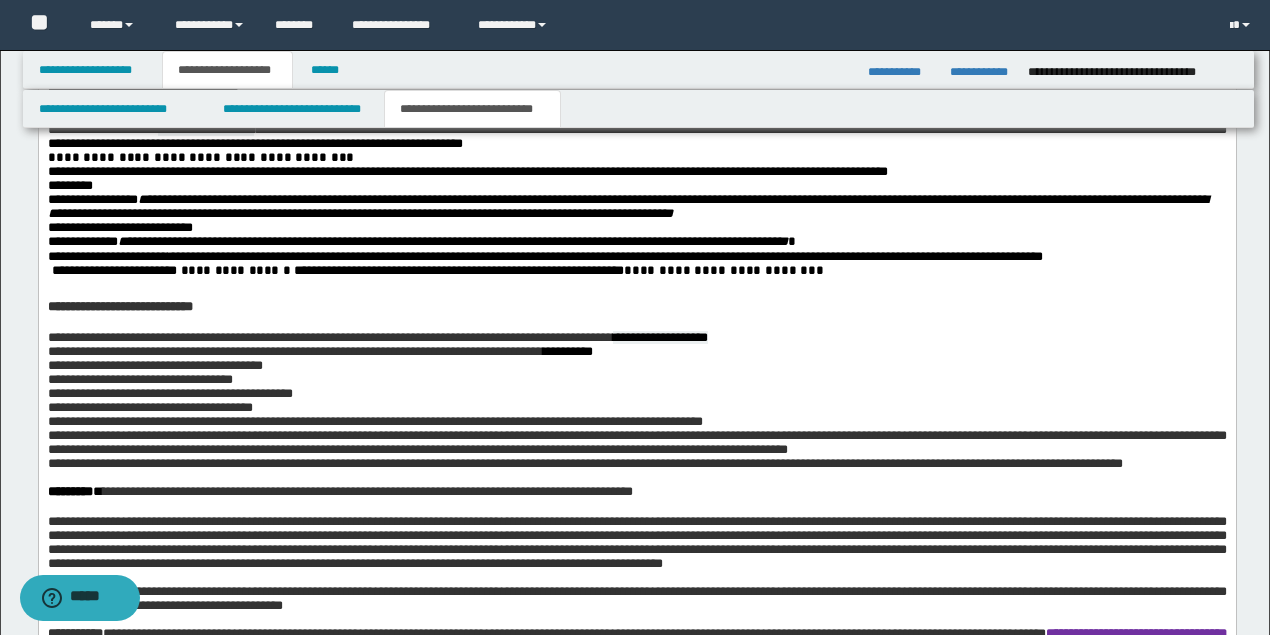 scroll, scrollTop: 2524, scrollLeft: 0, axis: vertical 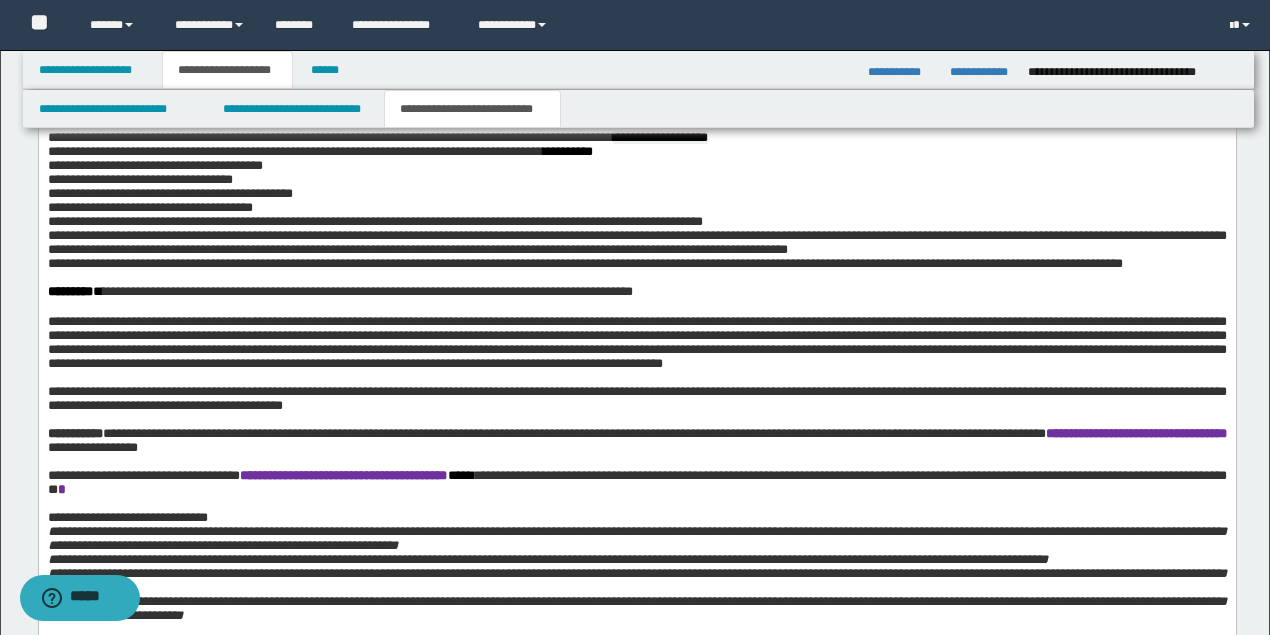 click on "**********" at bounding box center [636, 208] 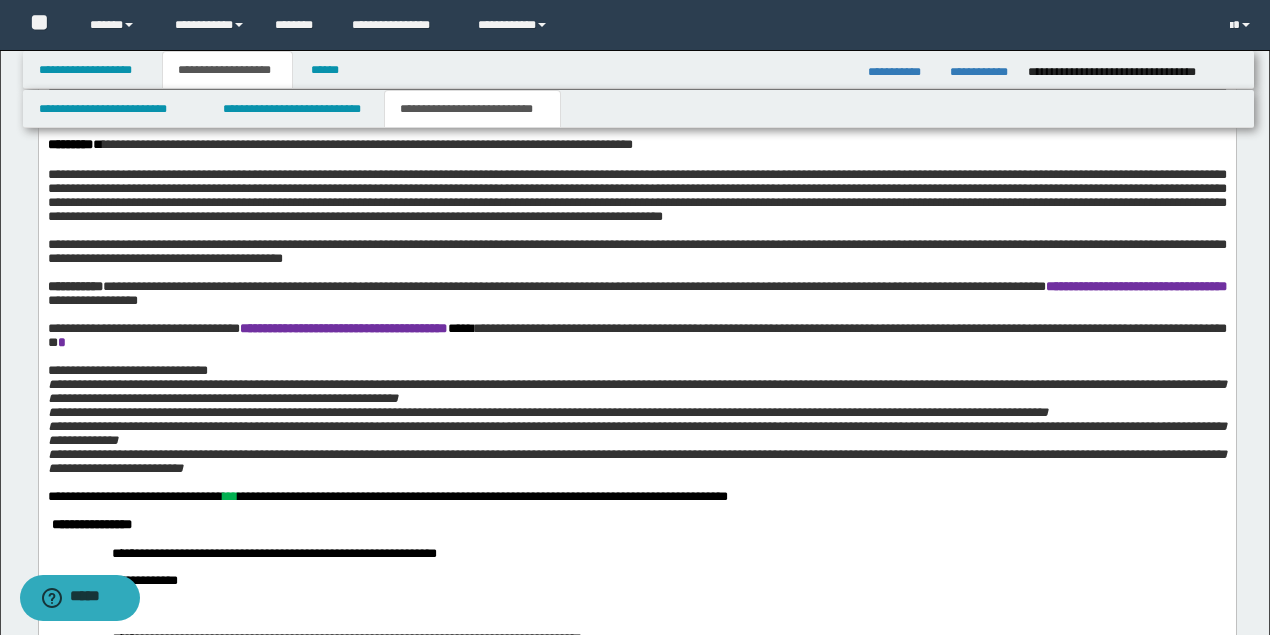 scroll, scrollTop: 2524, scrollLeft: 0, axis: vertical 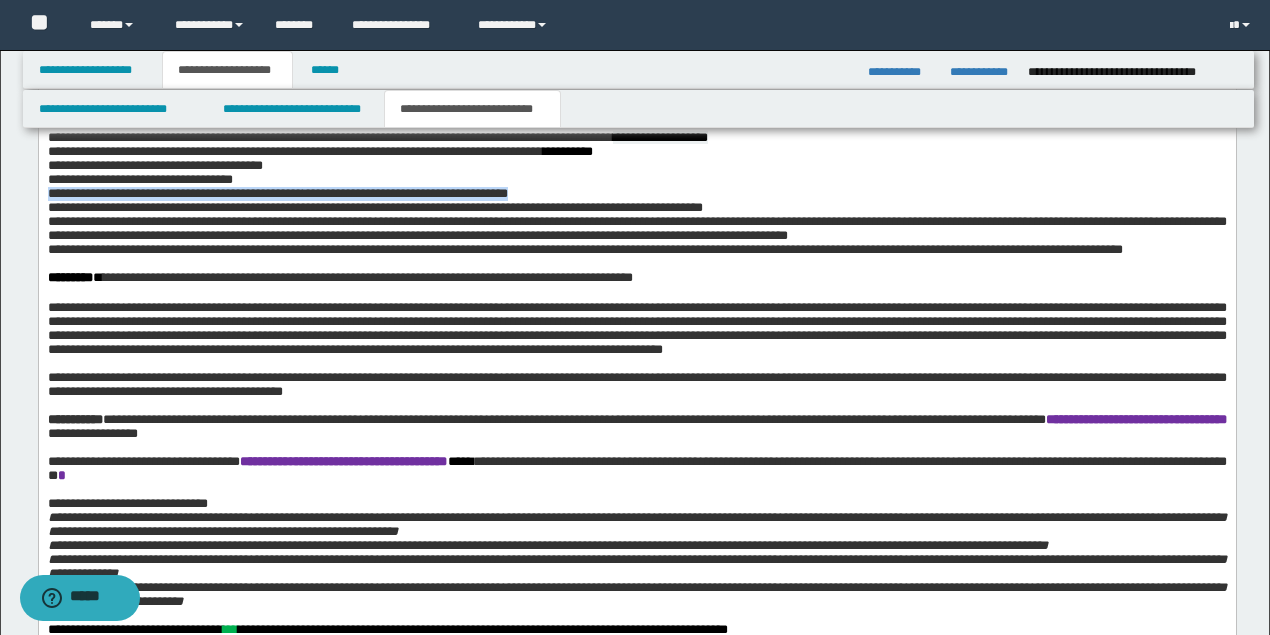 drag, startPoint x: 630, startPoint y: 281, endPoint x: 49, endPoint y: 276, distance: 581.0215 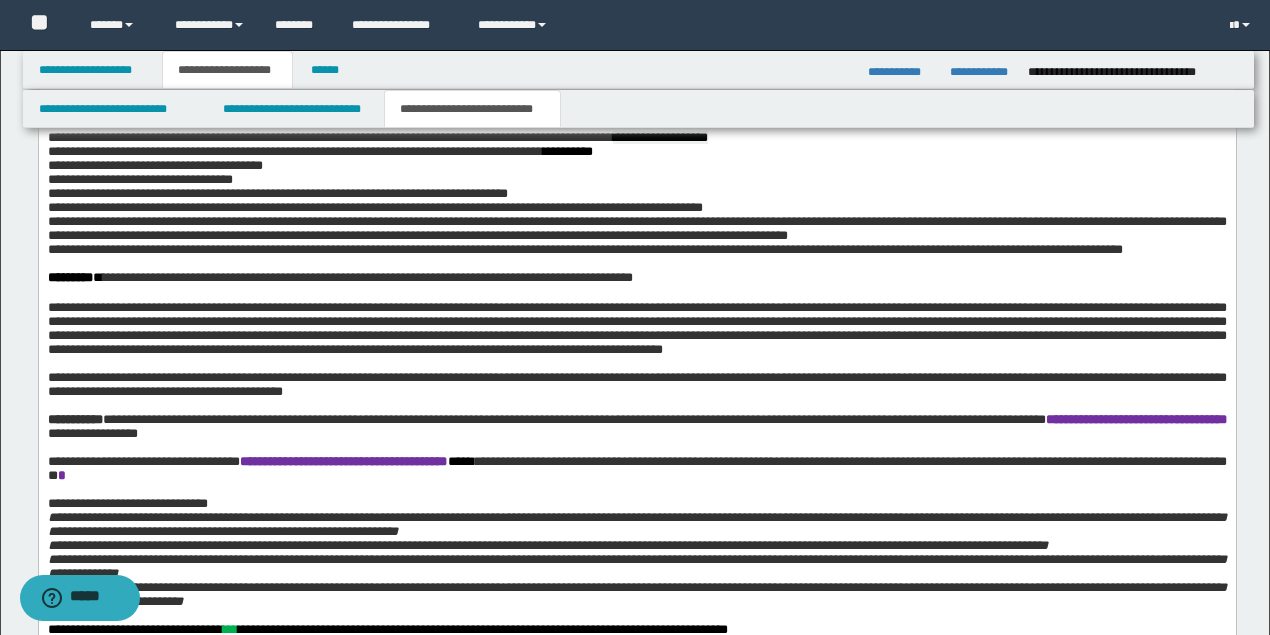 click on "**********" at bounding box center (367, 277) 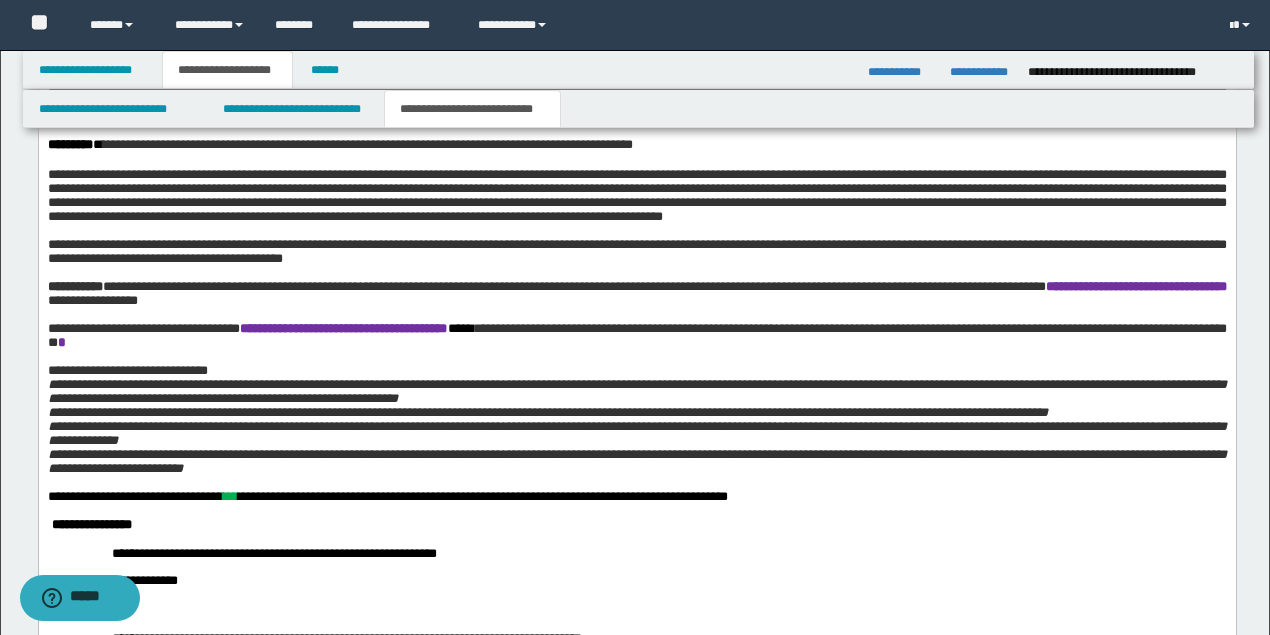 click on "**********" at bounding box center (636, 195) 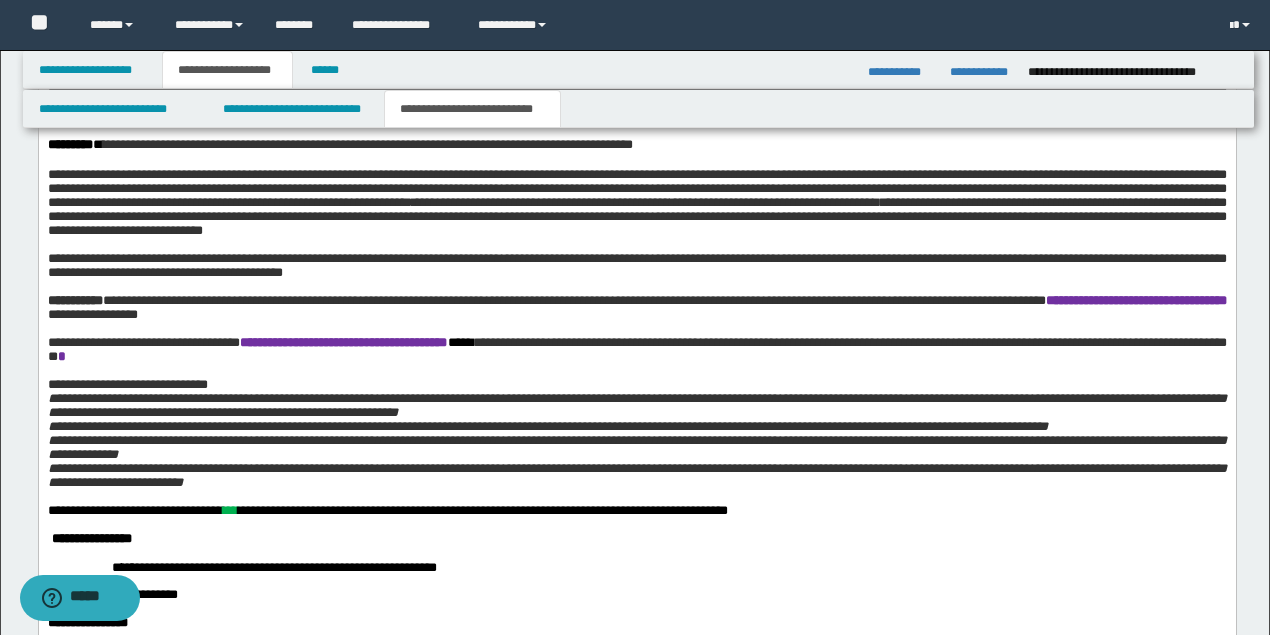 click on "**********" at bounding box center (636, 202) 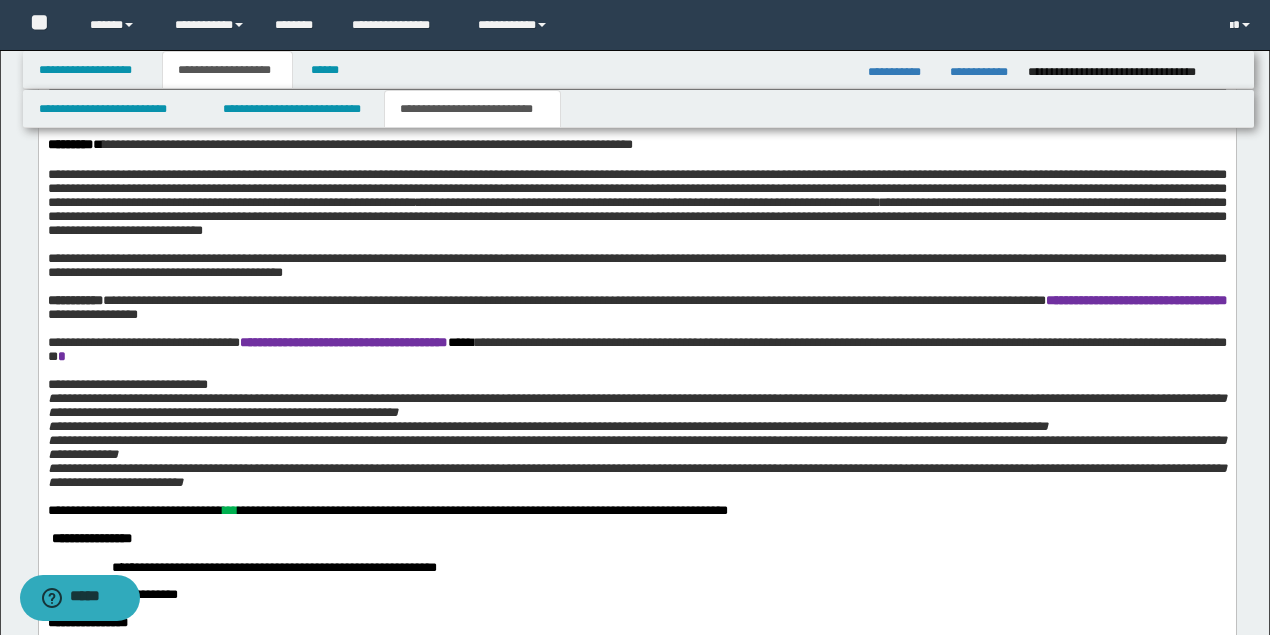 click on "**********" at bounding box center [636, 202] 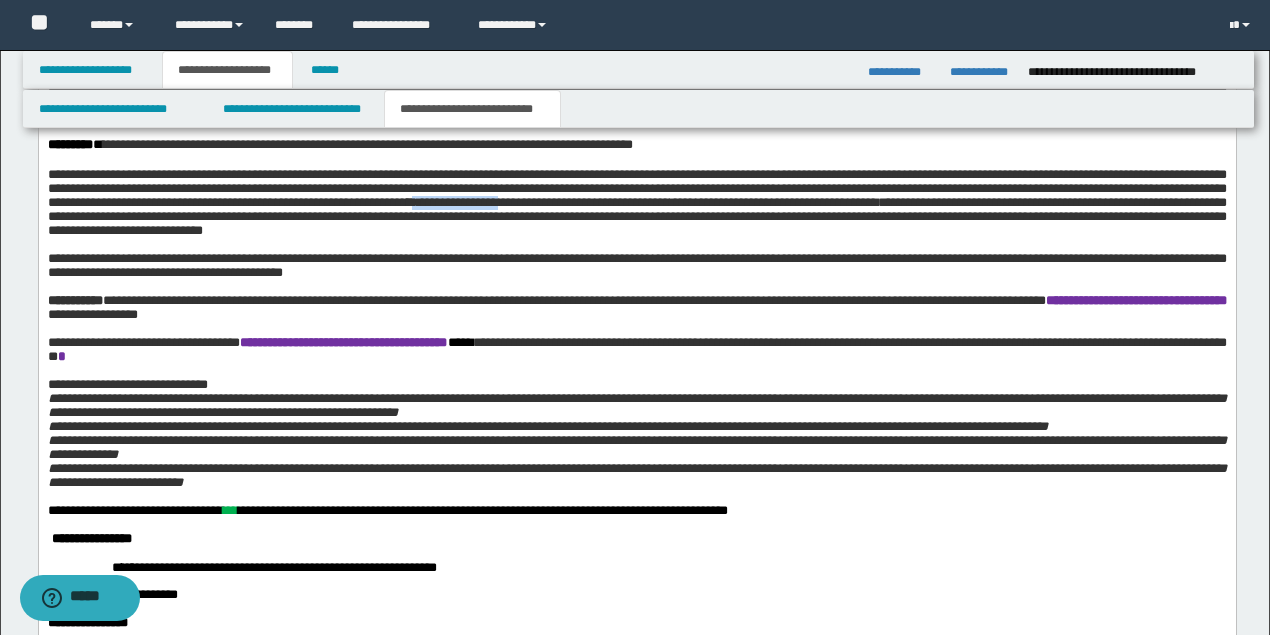 drag, startPoint x: 1015, startPoint y: 310, endPoint x: 1126, endPoint y: 312, distance: 111.01801 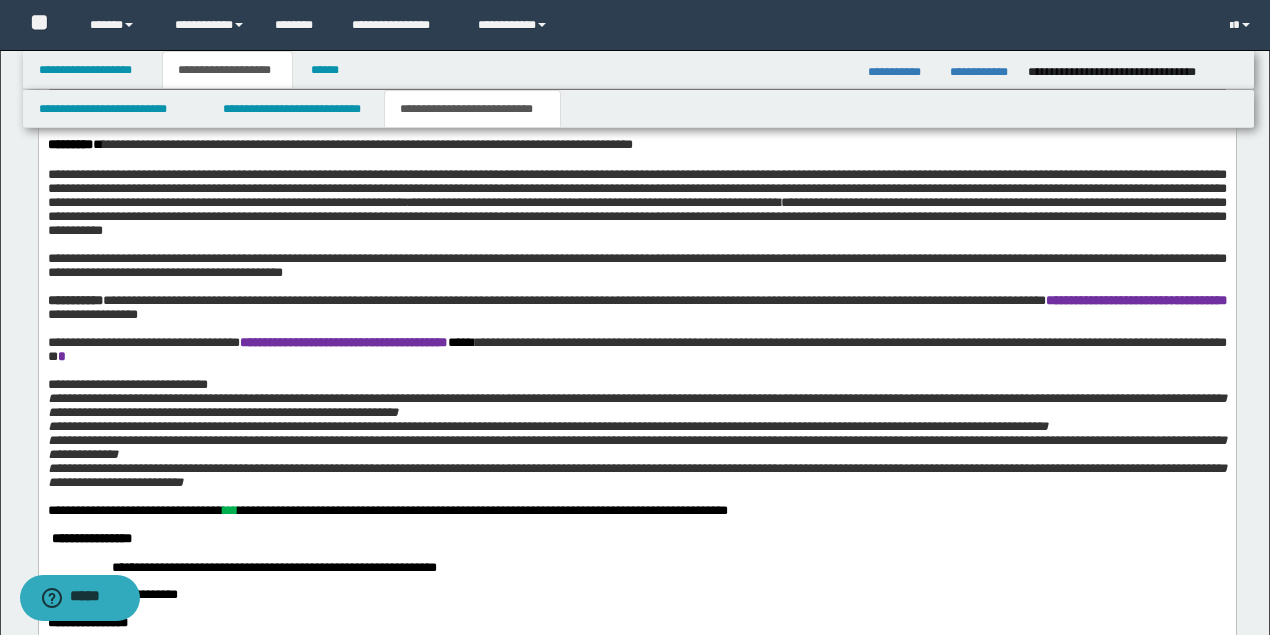 click on "**********" at bounding box center (636, 202) 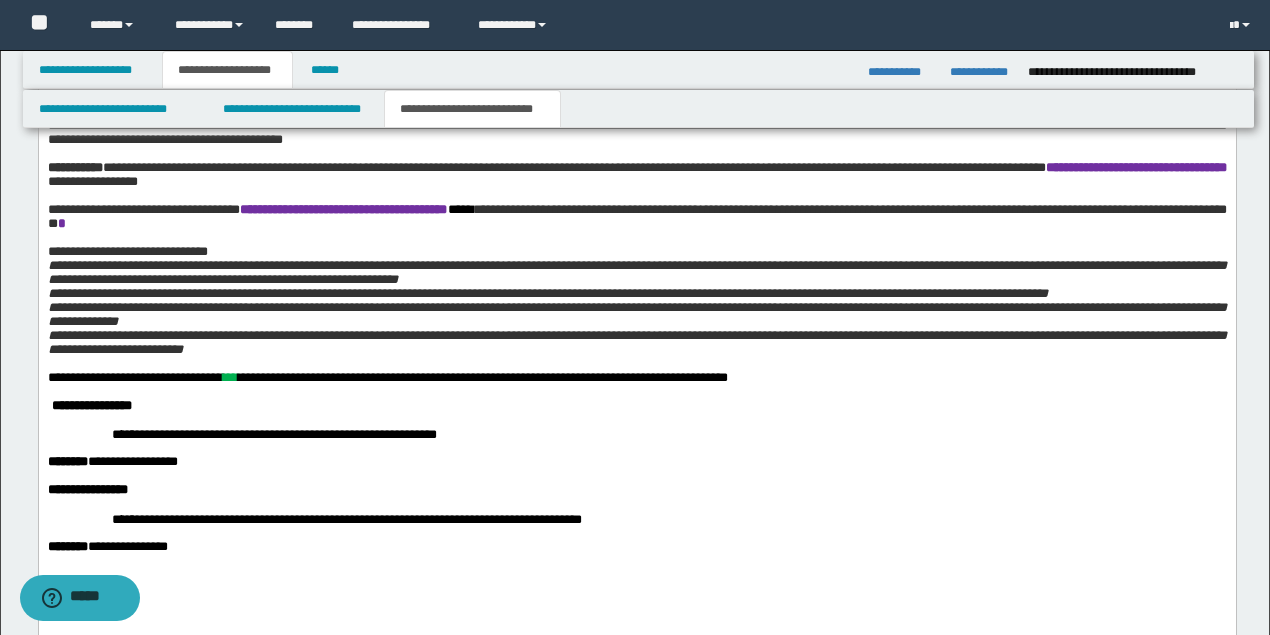 scroll, scrollTop: 2924, scrollLeft: 0, axis: vertical 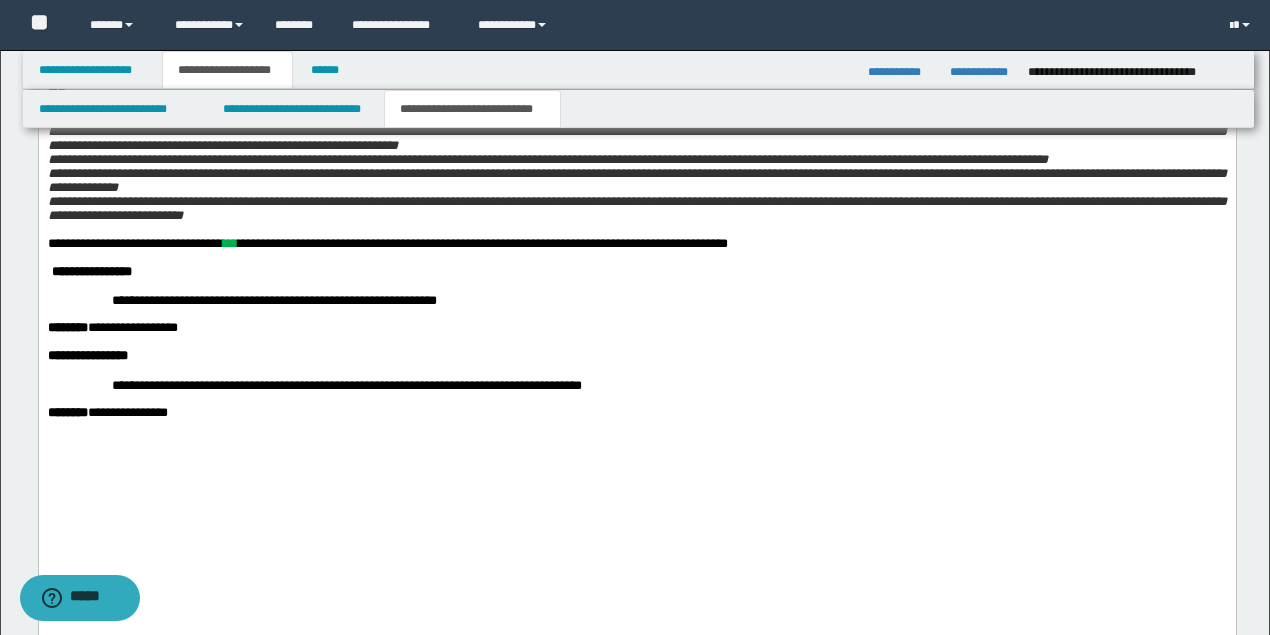 click on "**********" at bounding box center (387, 243) 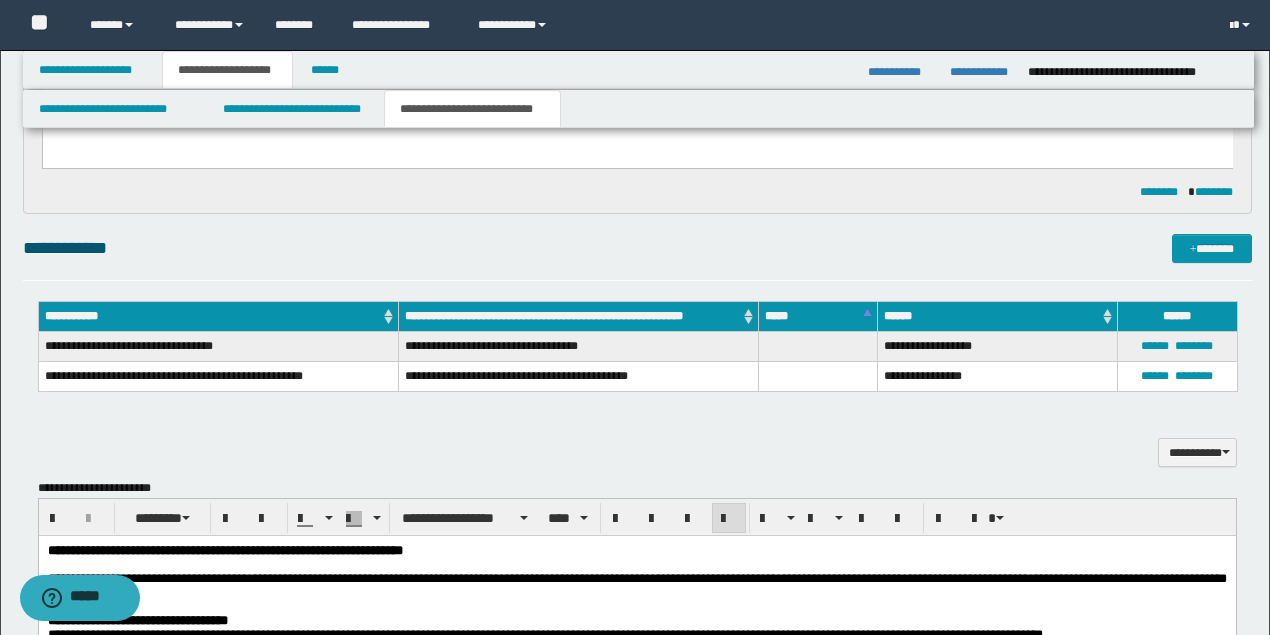 scroll, scrollTop: 1124, scrollLeft: 0, axis: vertical 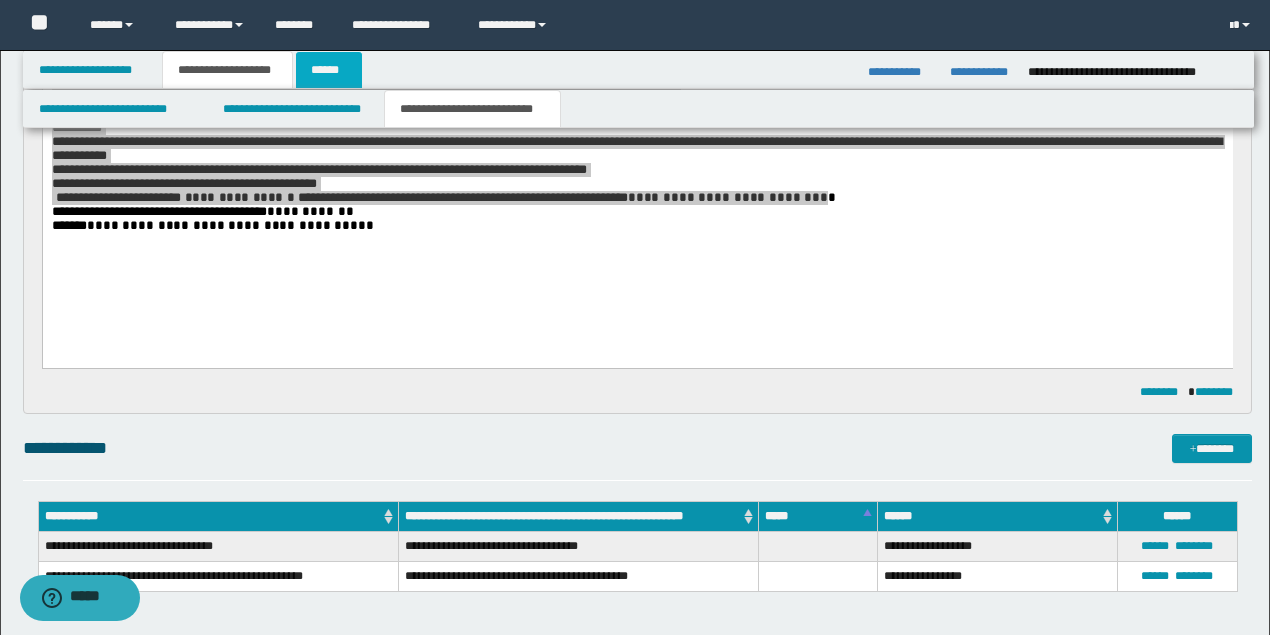 click on "******" at bounding box center (329, 70) 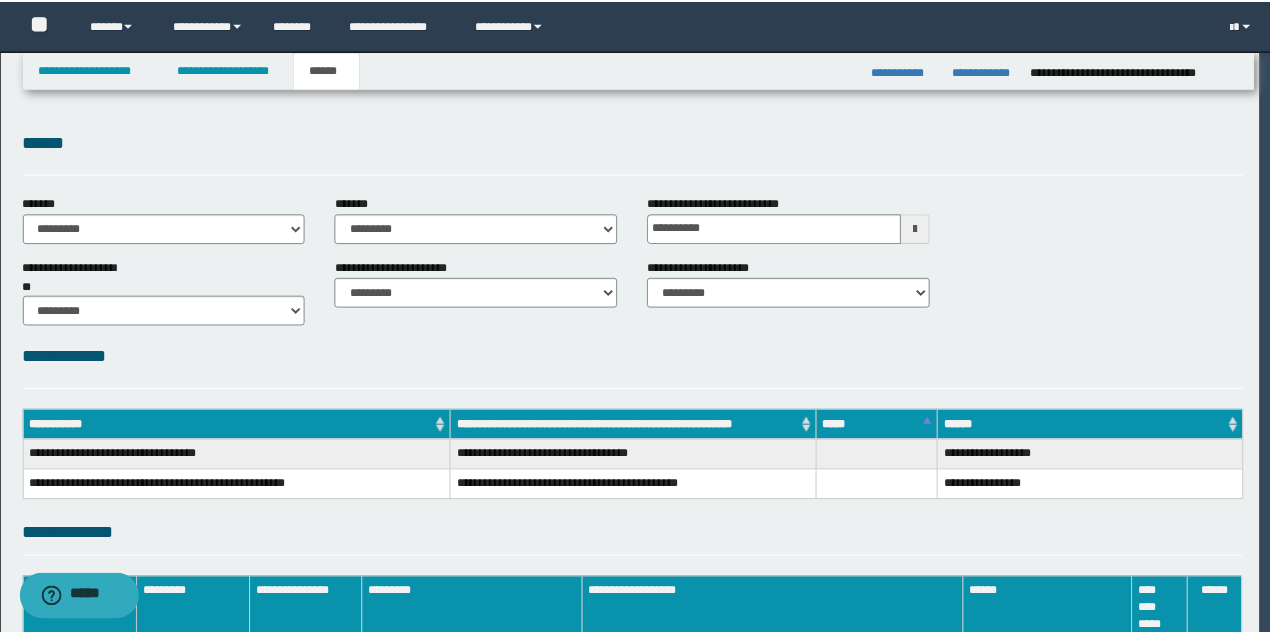 scroll, scrollTop: 0, scrollLeft: 0, axis: both 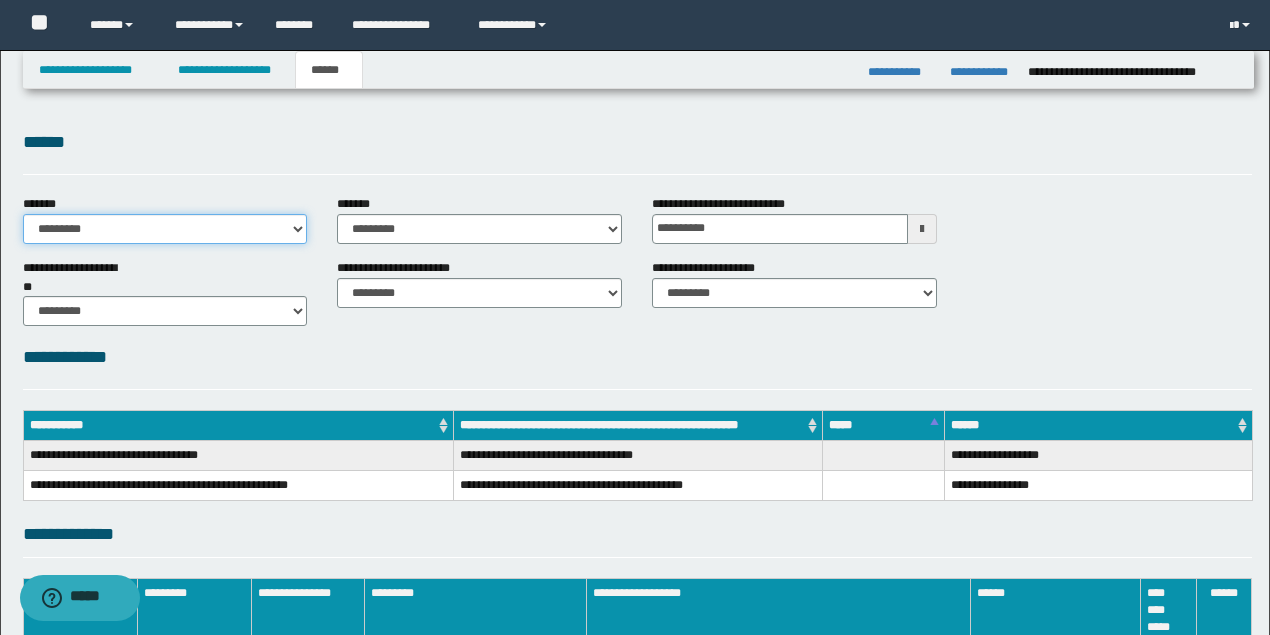 click on "**********" at bounding box center [165, 229] 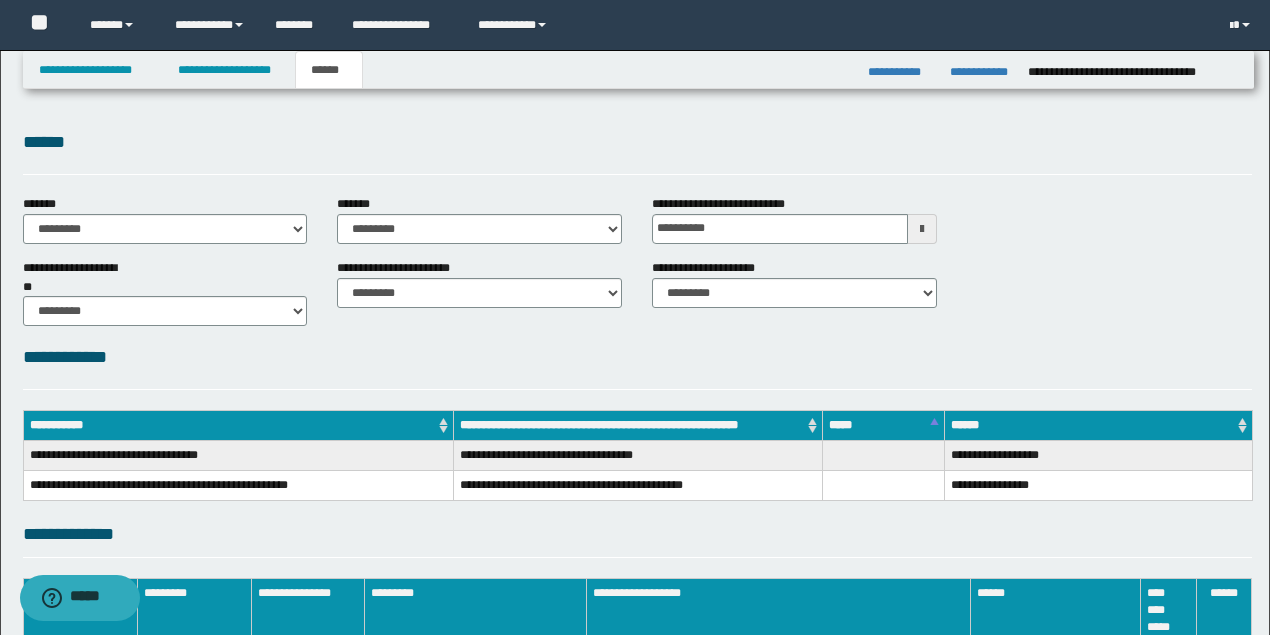 drag, startPoint x: 539, startPoint y: 391, endPoint x: 499, endPoint y: 352, distance: 55.86591 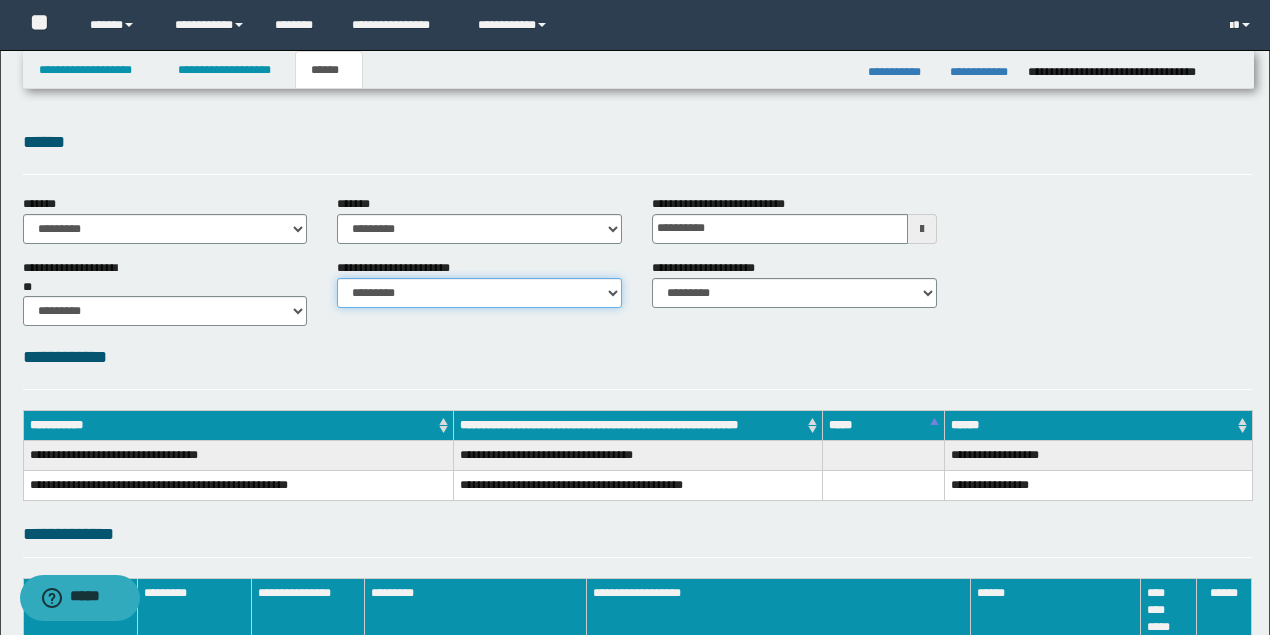 click on "*********
*********
*********" at bounding box center [479, 293] 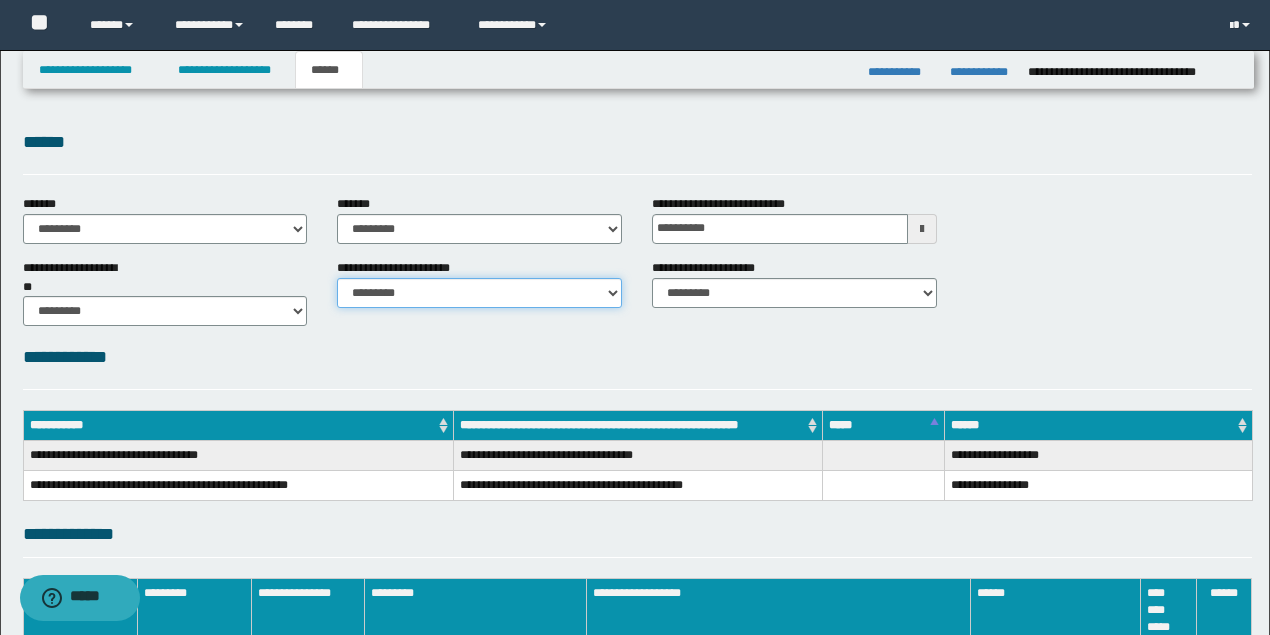 scroll, scrollTop: 256, scrollLeft: 0, axis: vertical 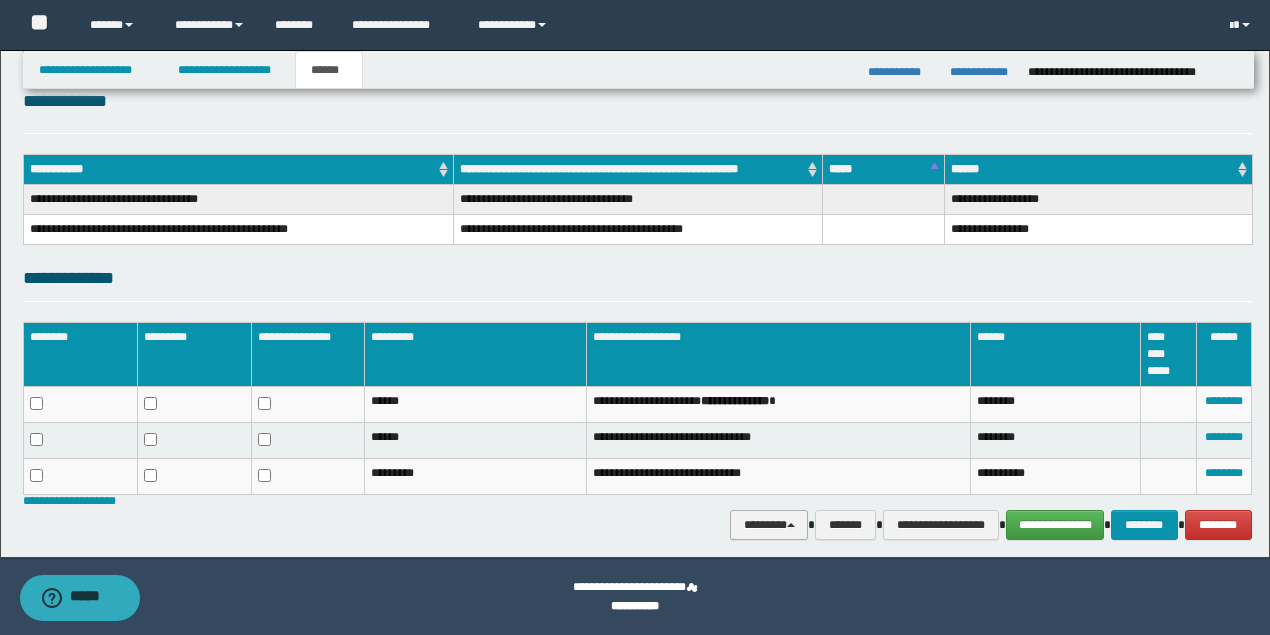click on "********" at bounding box center (769, 524) 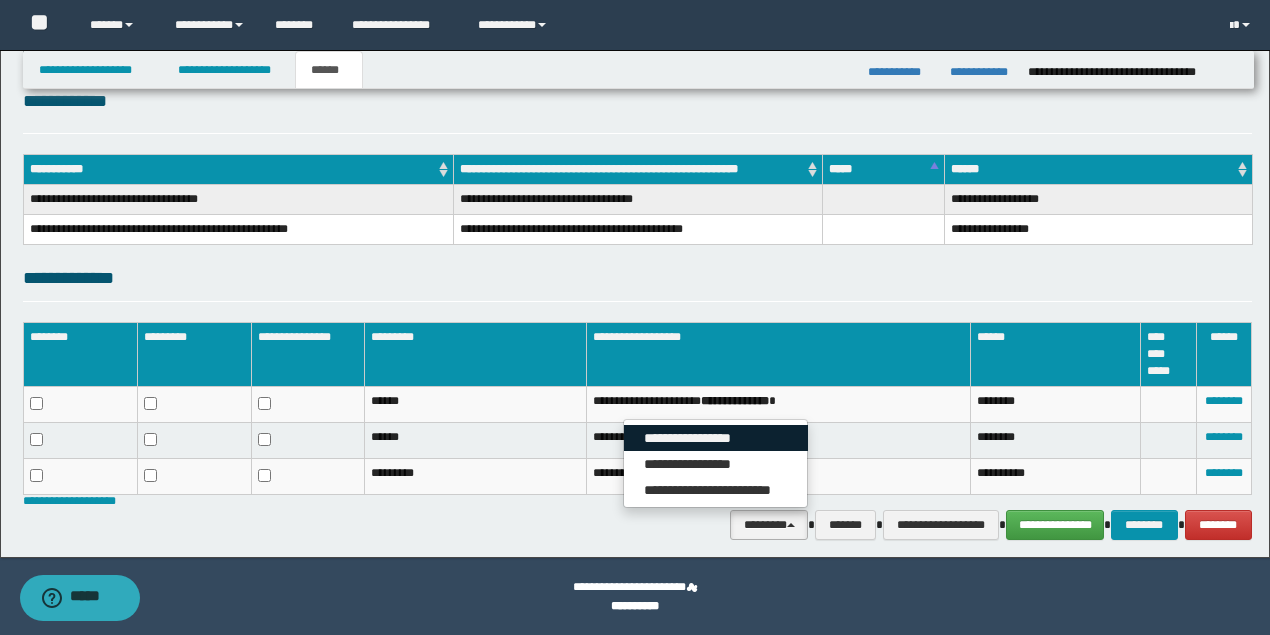 click on "**********" at bounding box center (716, 438) 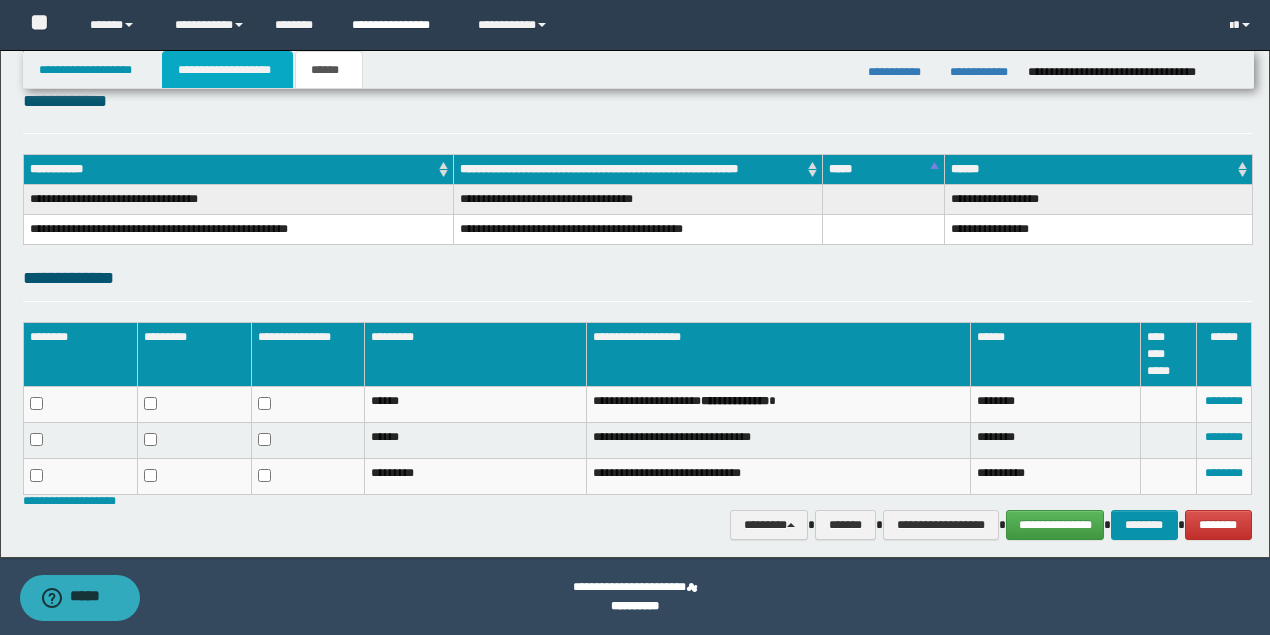 drag, startPoint x: 263, startPoint y: 69, endPoint x: 359, endPoint y: 8, distance: 113.74094 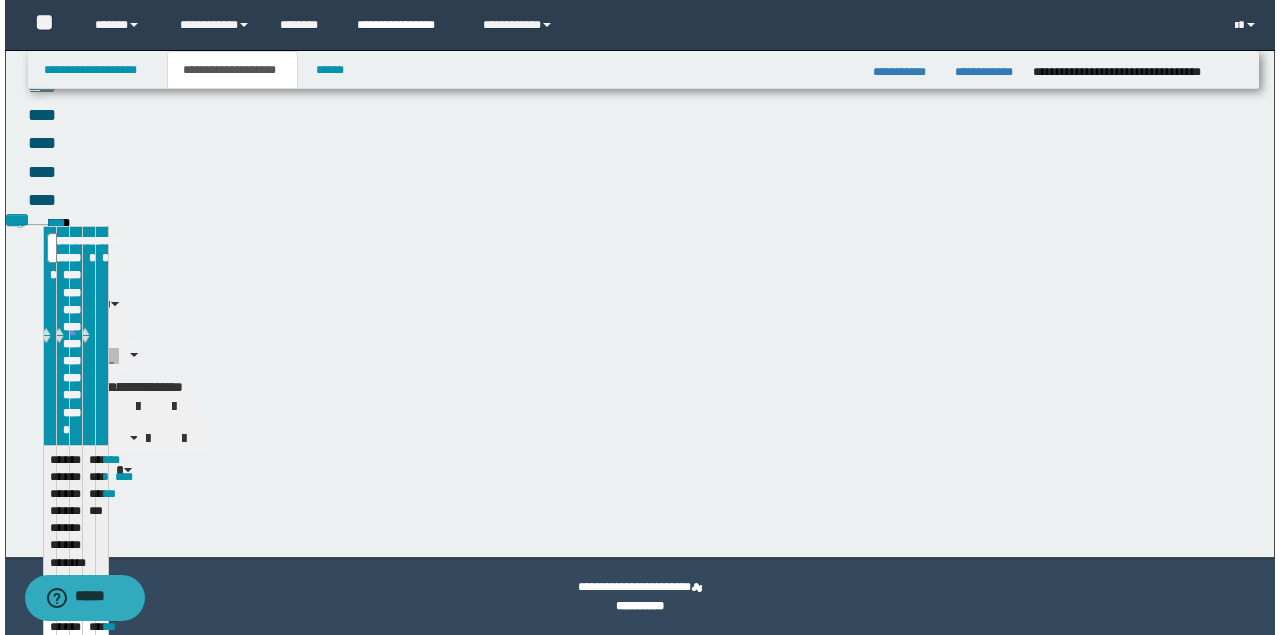 scroll, scrollTop: 287, scrollLeft: 0, axis: vertical 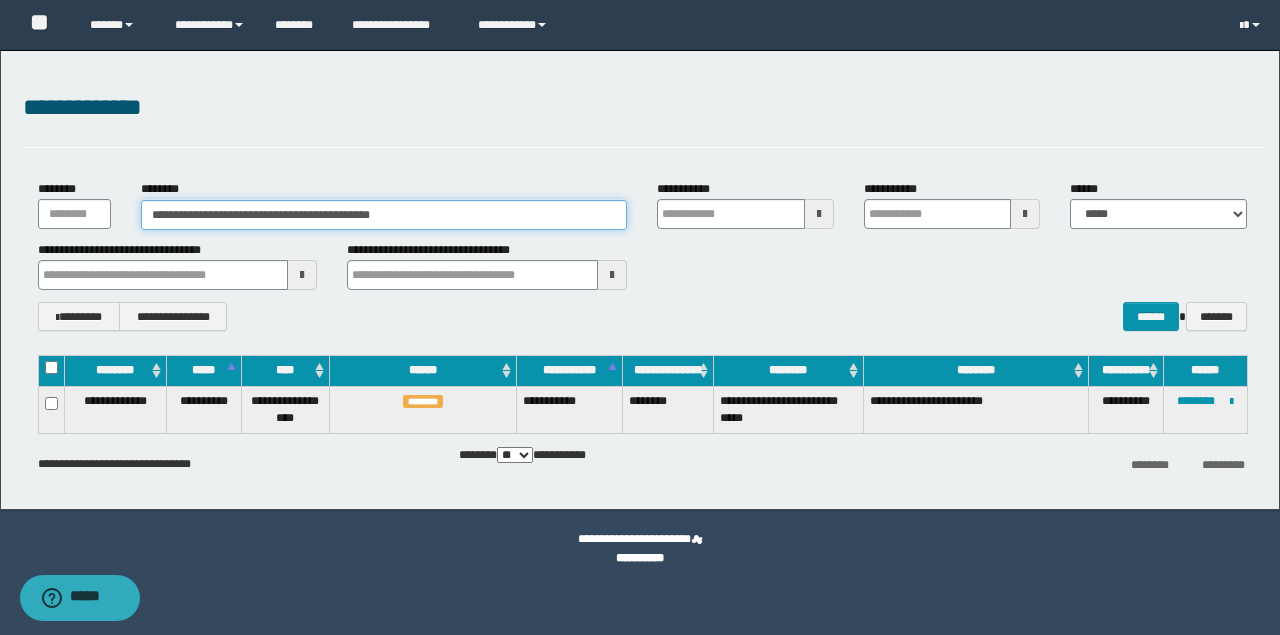 drag, startPoint x: 461, startPoint y: 221, endPoint x: 26, endPoint y: 209, distance: 435.1655 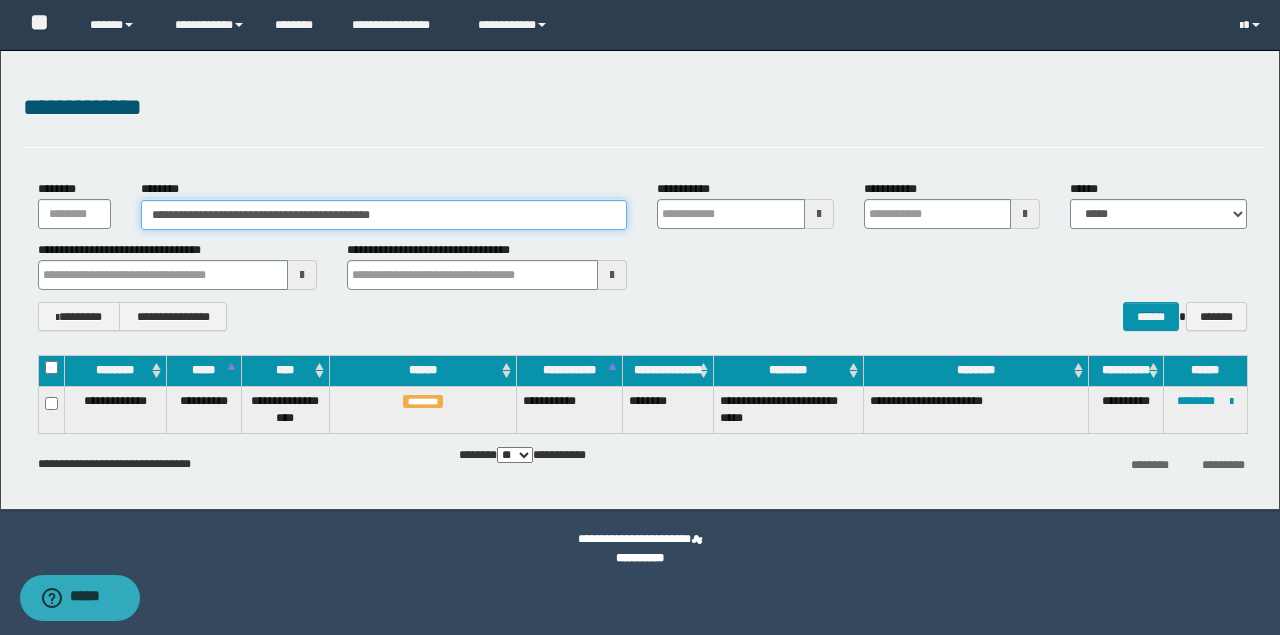 paste 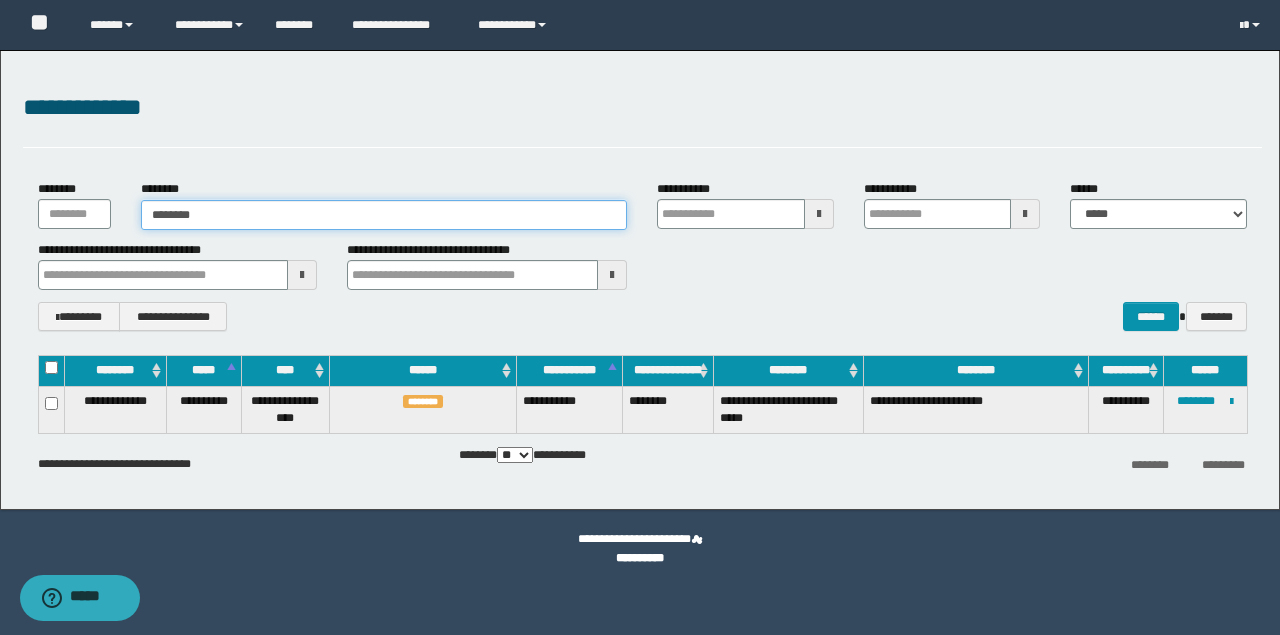 type on "********" 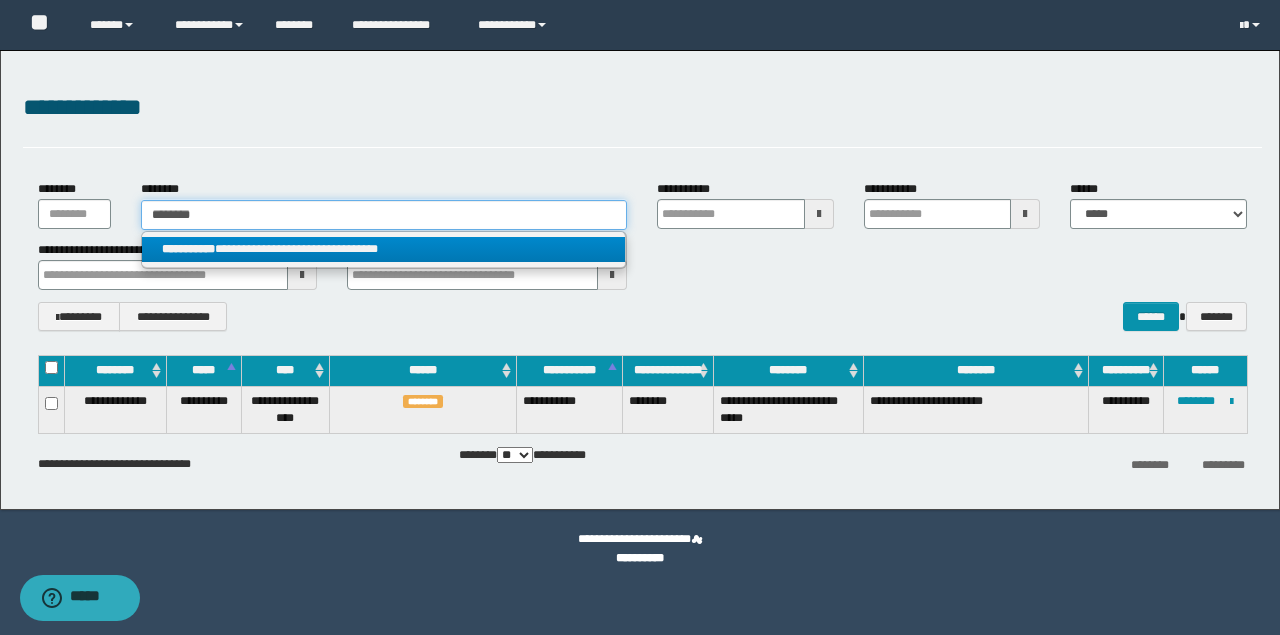 type on "********" 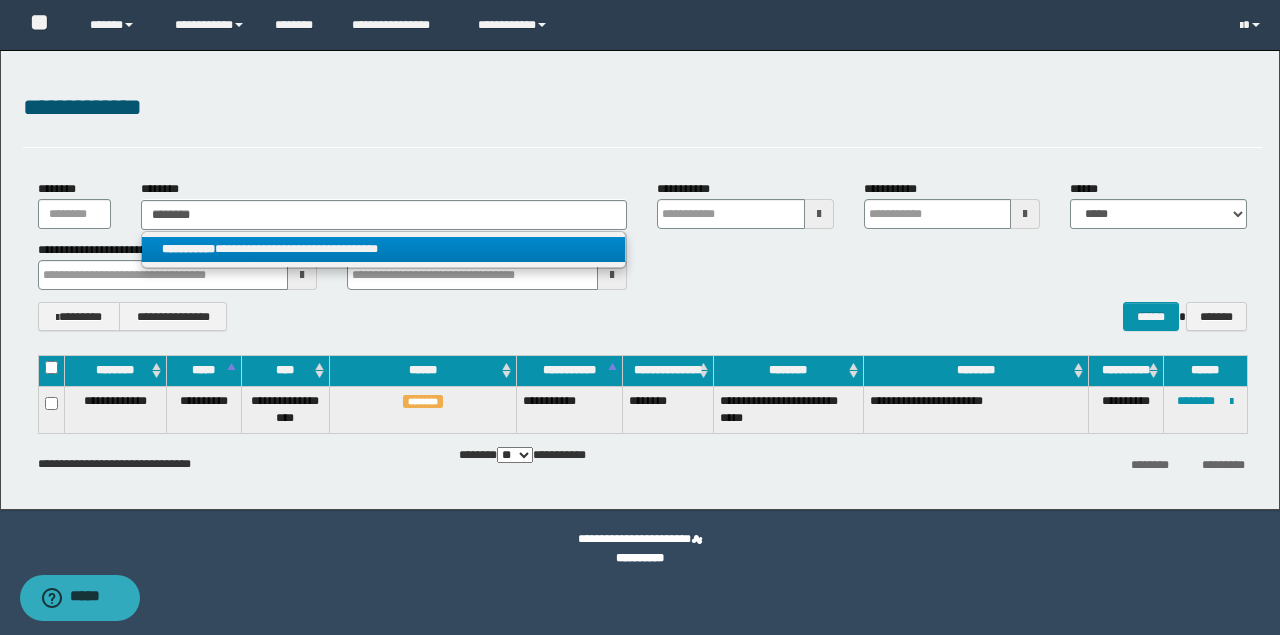 click on "**********" at bounding box center [384, 249] 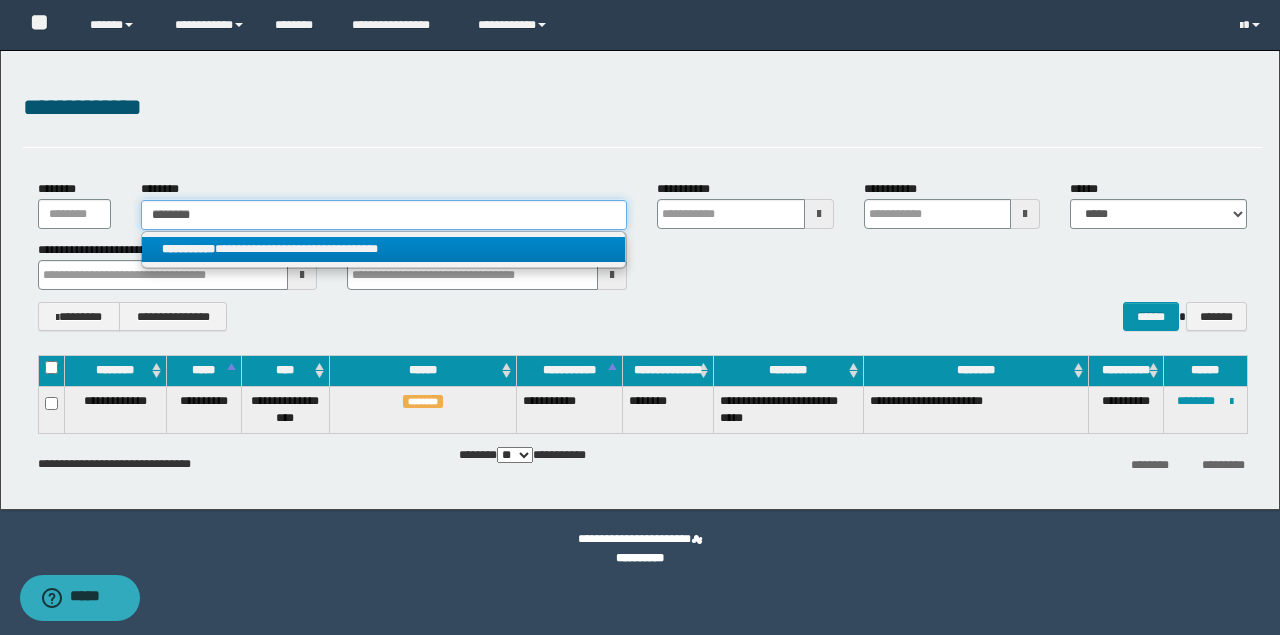 type 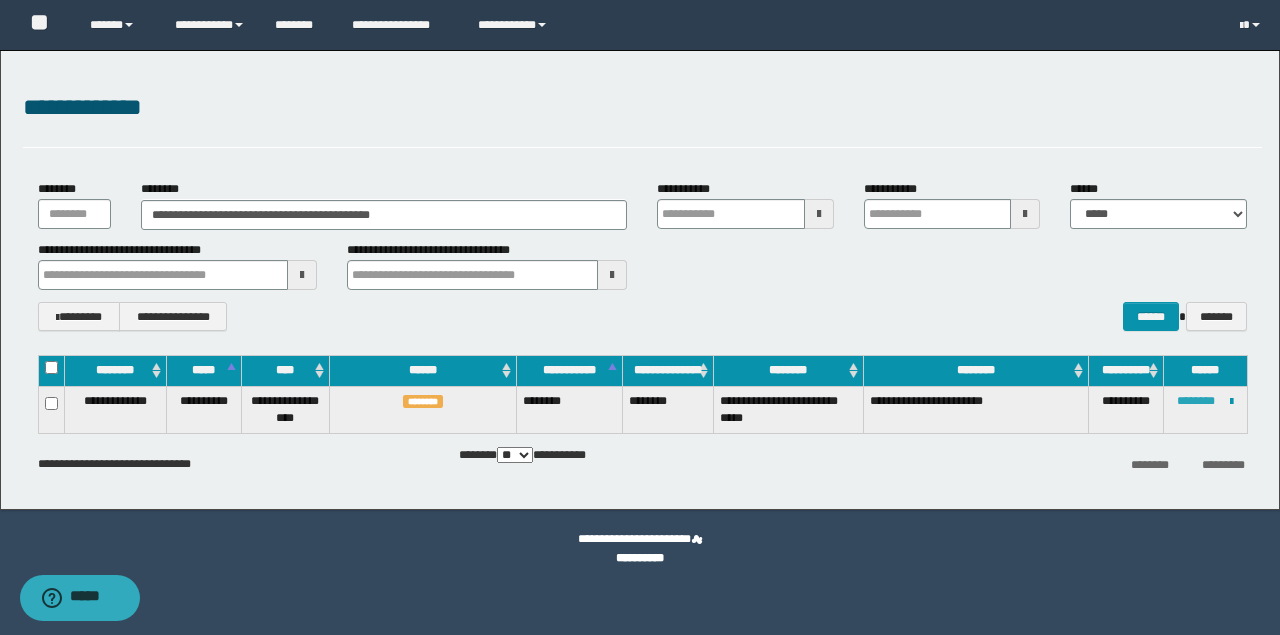 click on "********" at bounding box center [1196, 401] 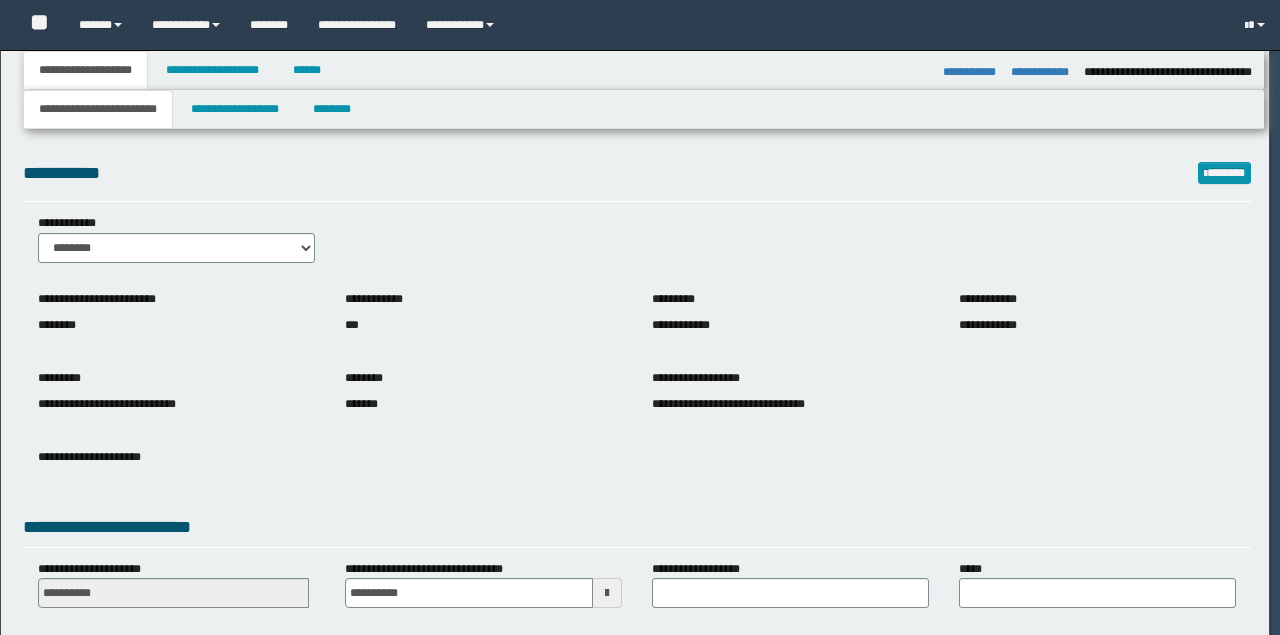 select on "*" 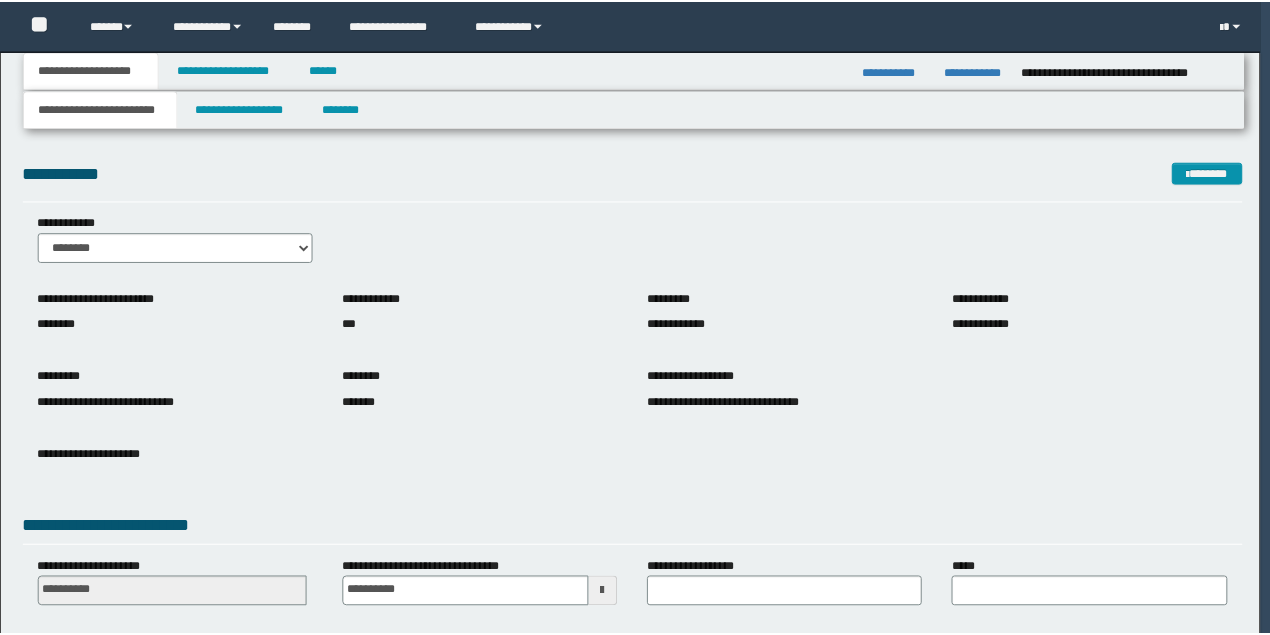 scroll, scrollTop: 0, scrollLeft: 0, axis: both 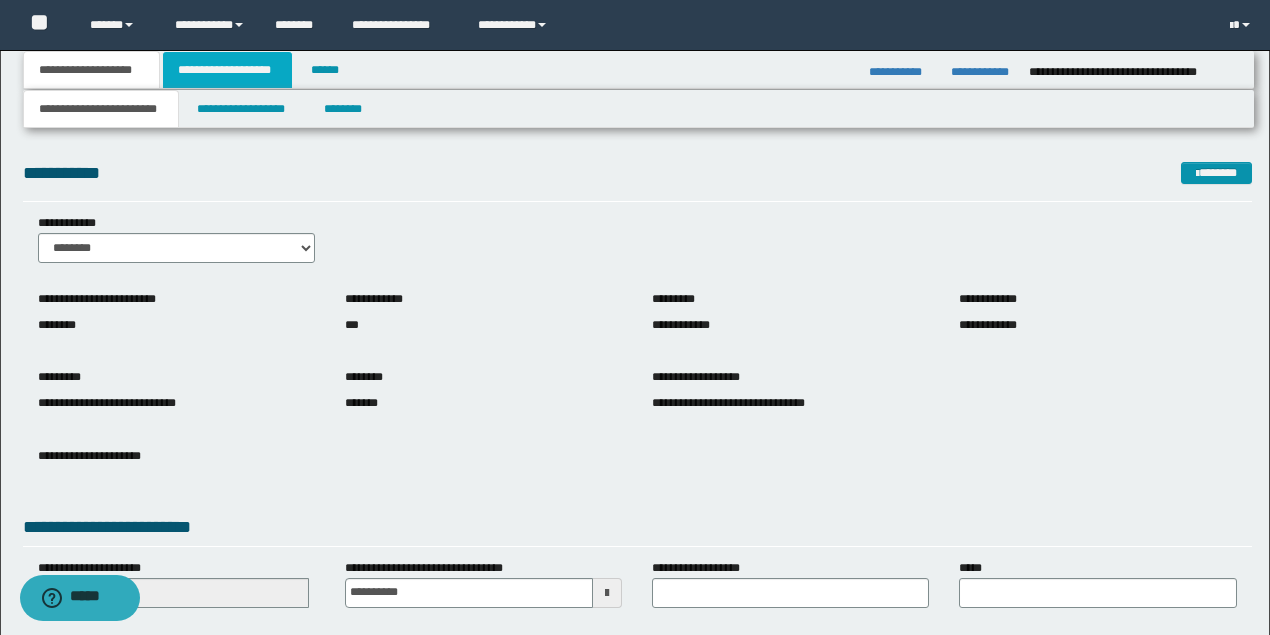 click on "**********" at bounding box center [227, 70] 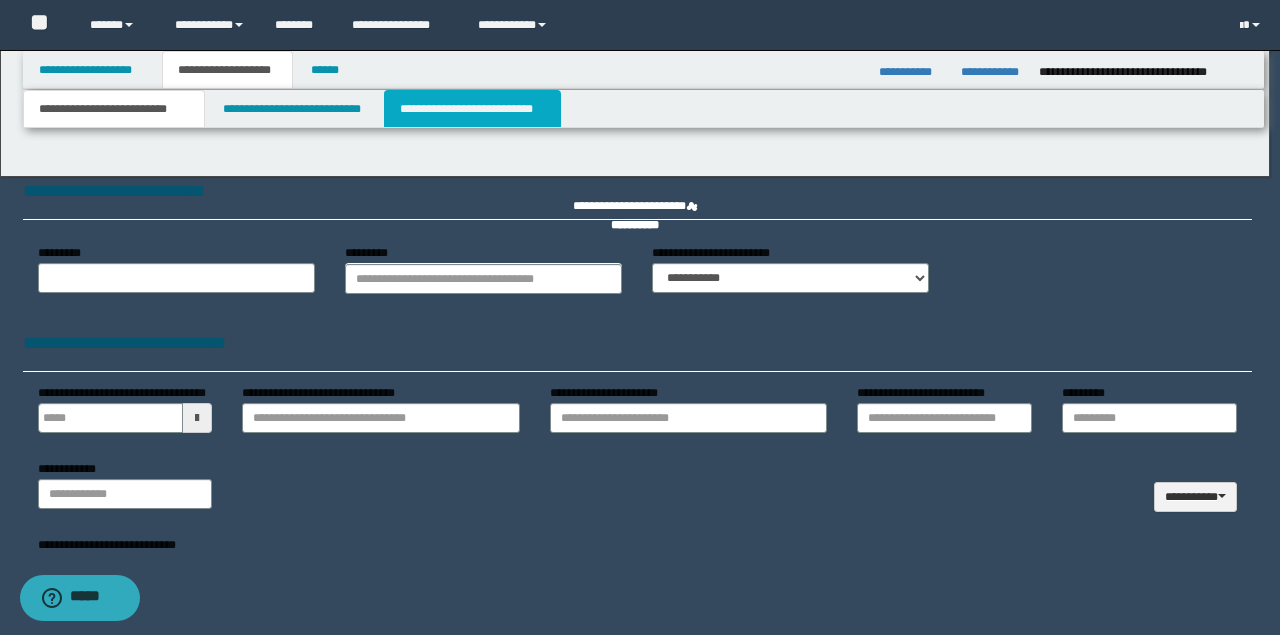 click on "**********" at bounding box center (472, 109) 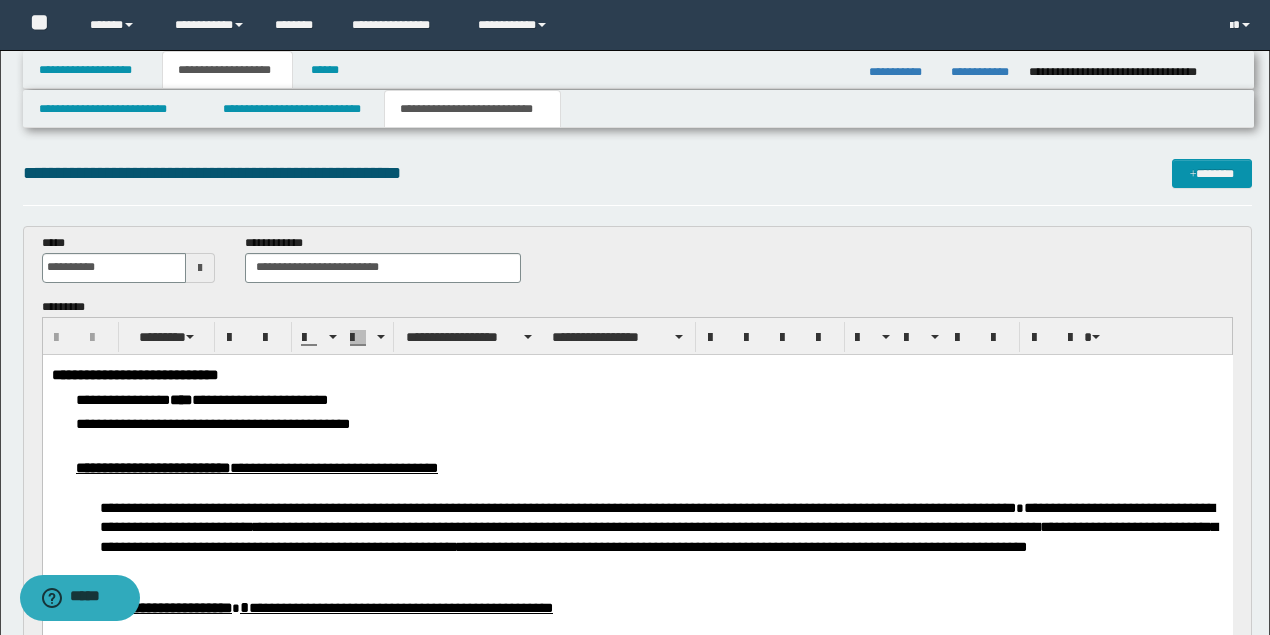 scroll, scrollTop: 0, scrollLeft: 0, axis: both 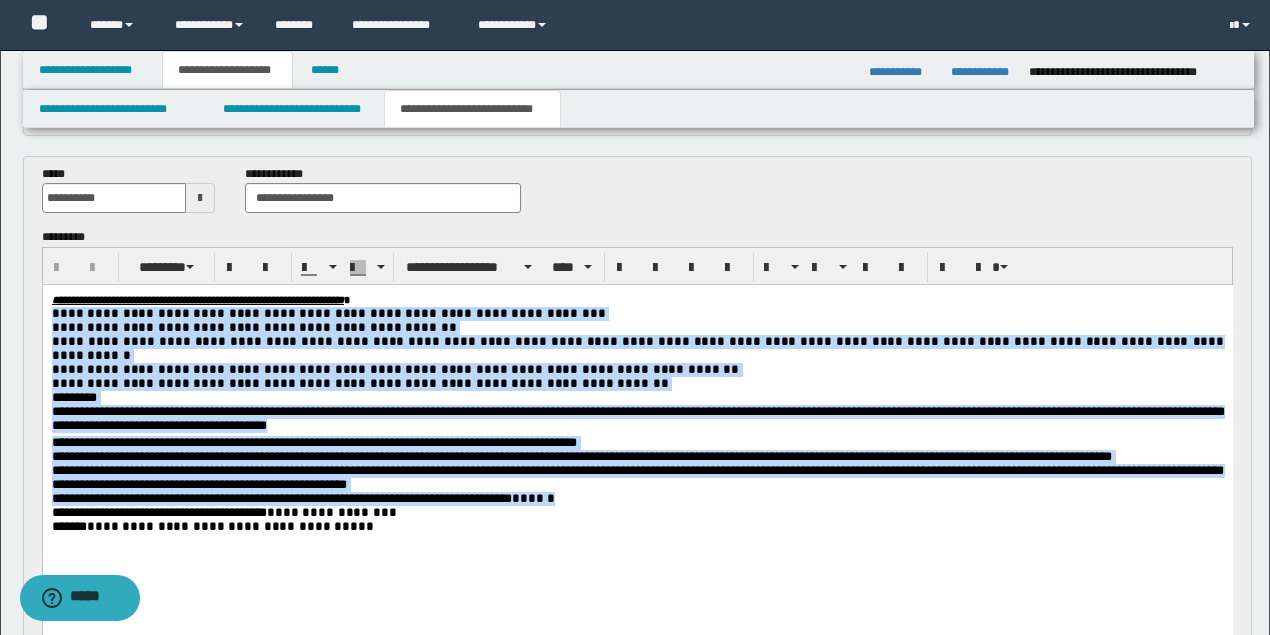 drag, startPoint x: 659, startPoint y: 516, endPoint x: 83, endPoint y: 605, distance: 582.8353 